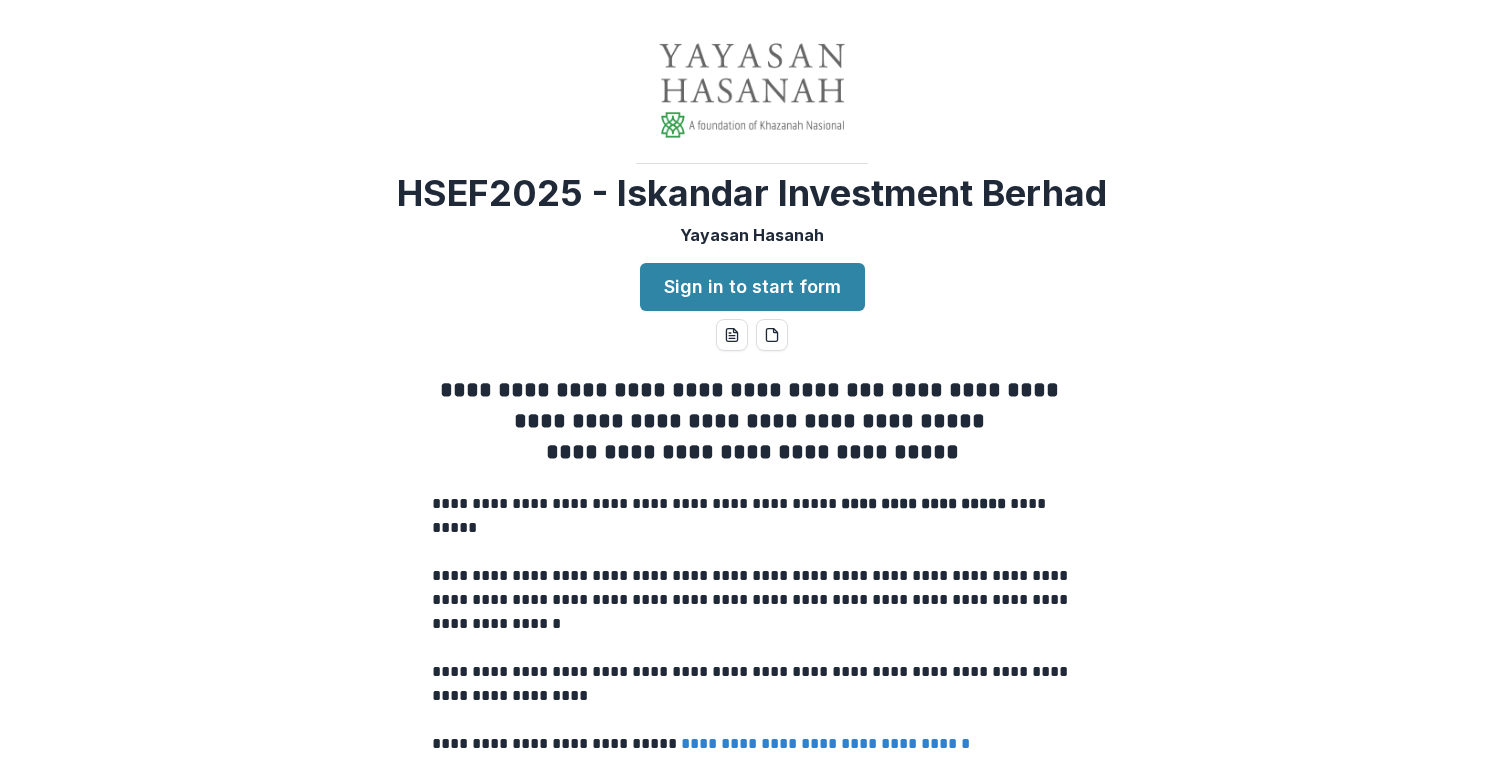 scroll, scrollTop: 0, scrollLeft: 0, axis: both 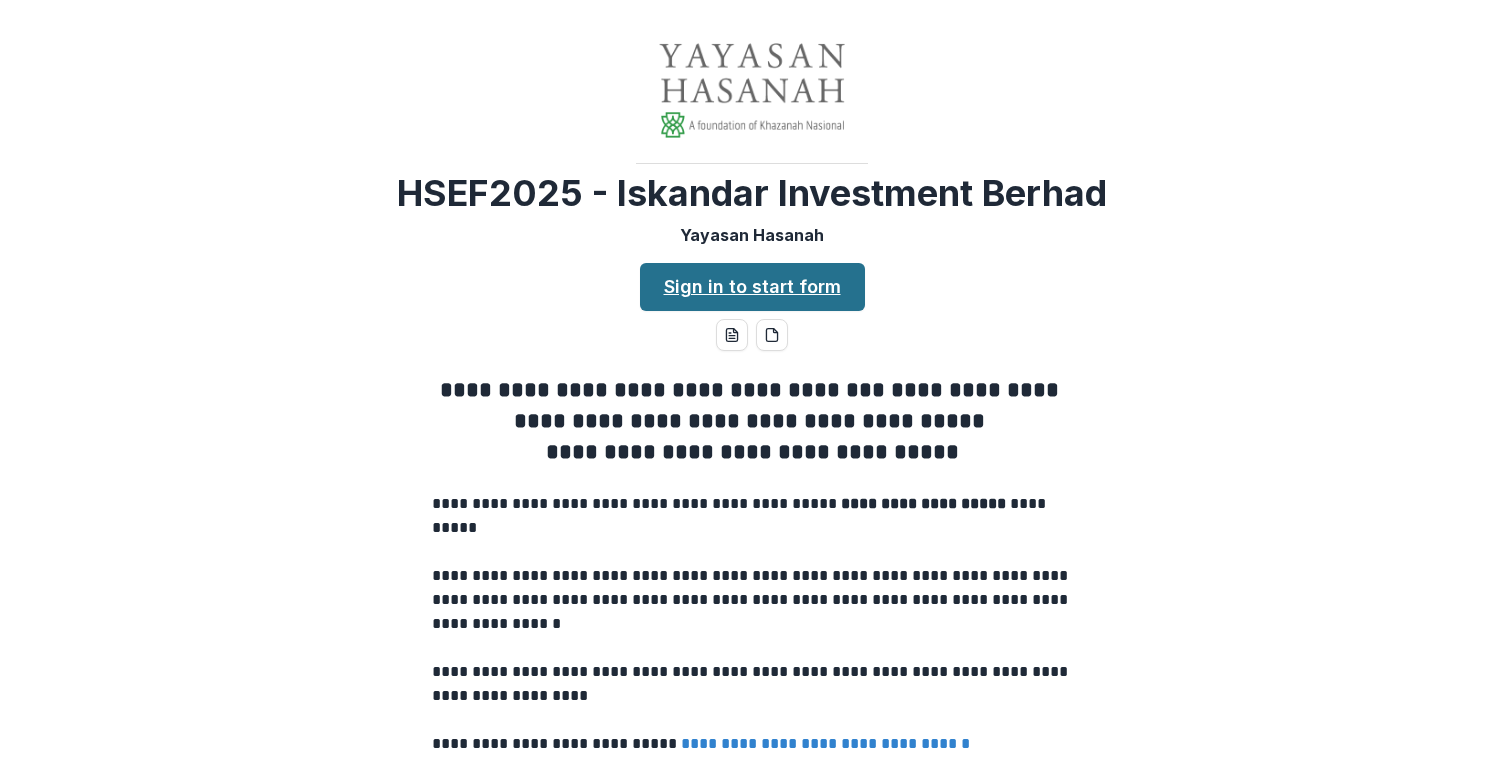 click on "Sign in to start form" at bounding box center (752, 287) 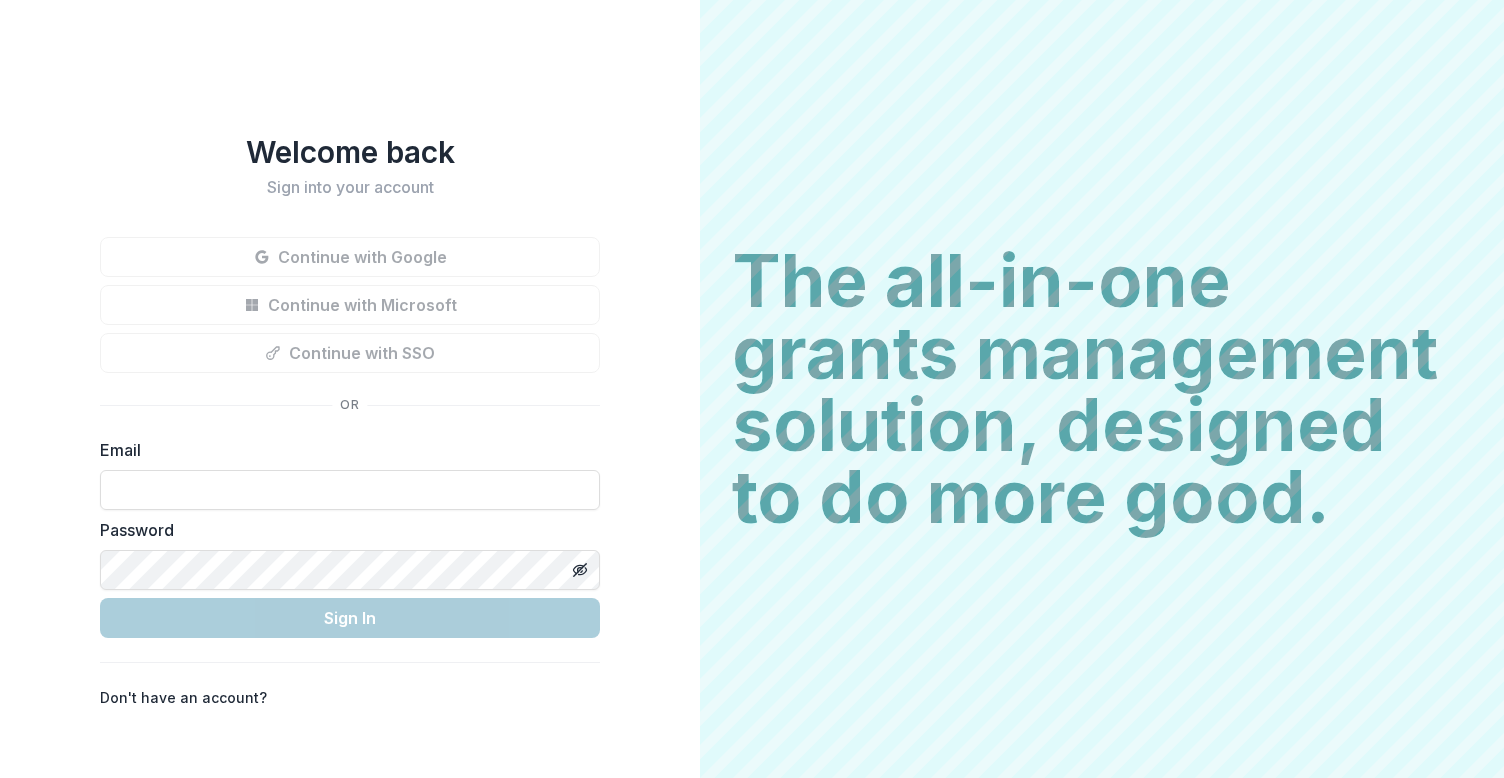 scroll, scrollTop: 0, scrollLeft: 0, axis: both 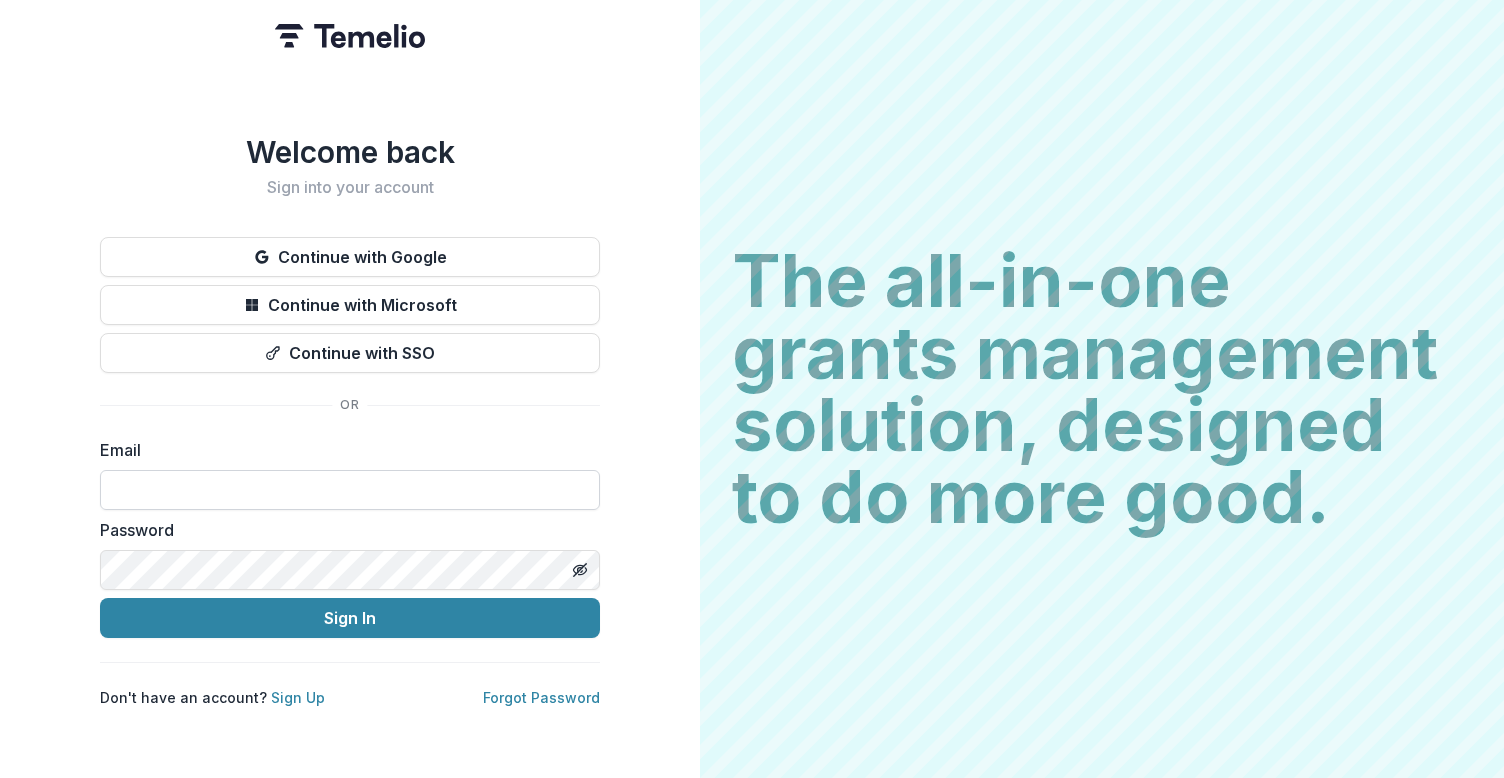 click at bounding box center [350, 490] 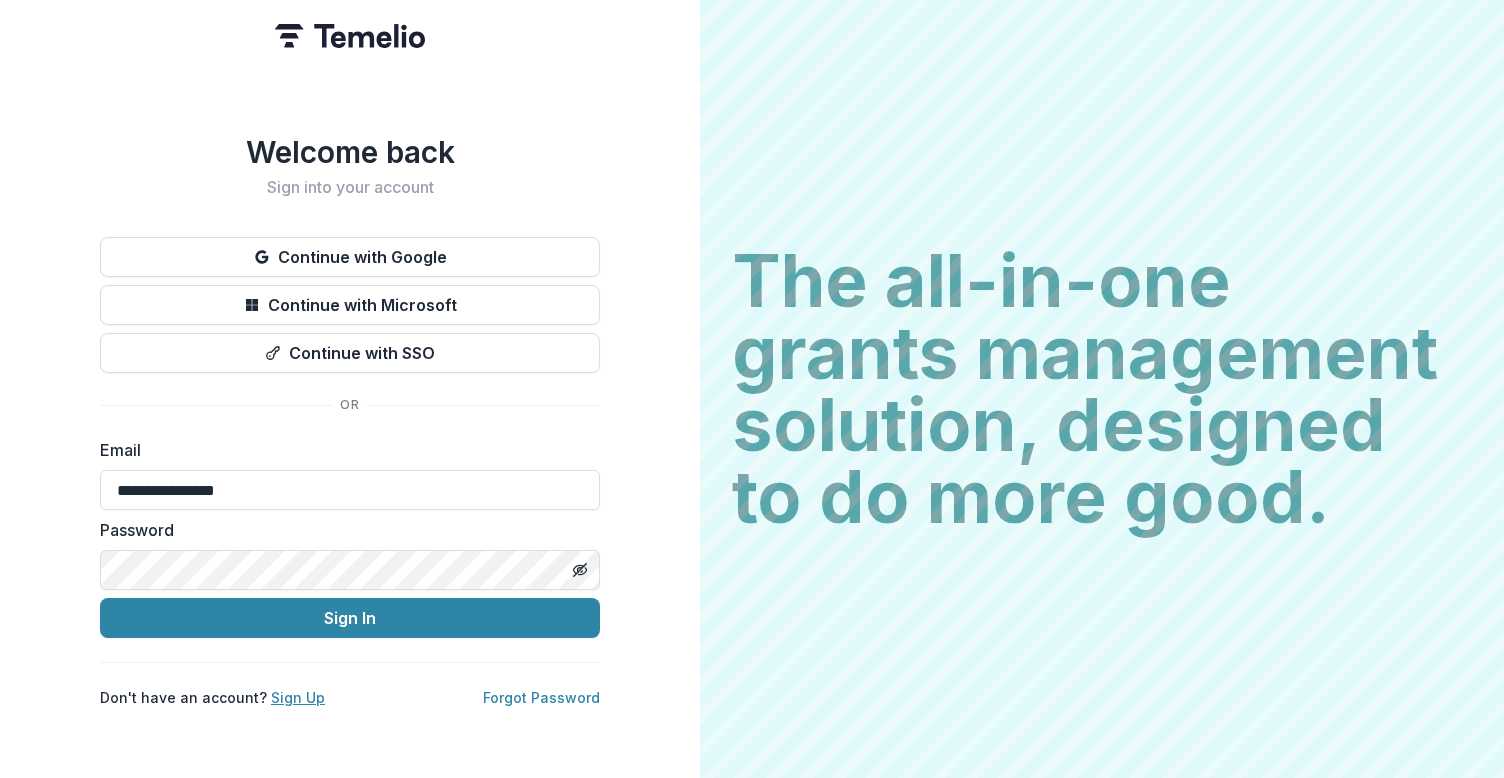 type on "**********" 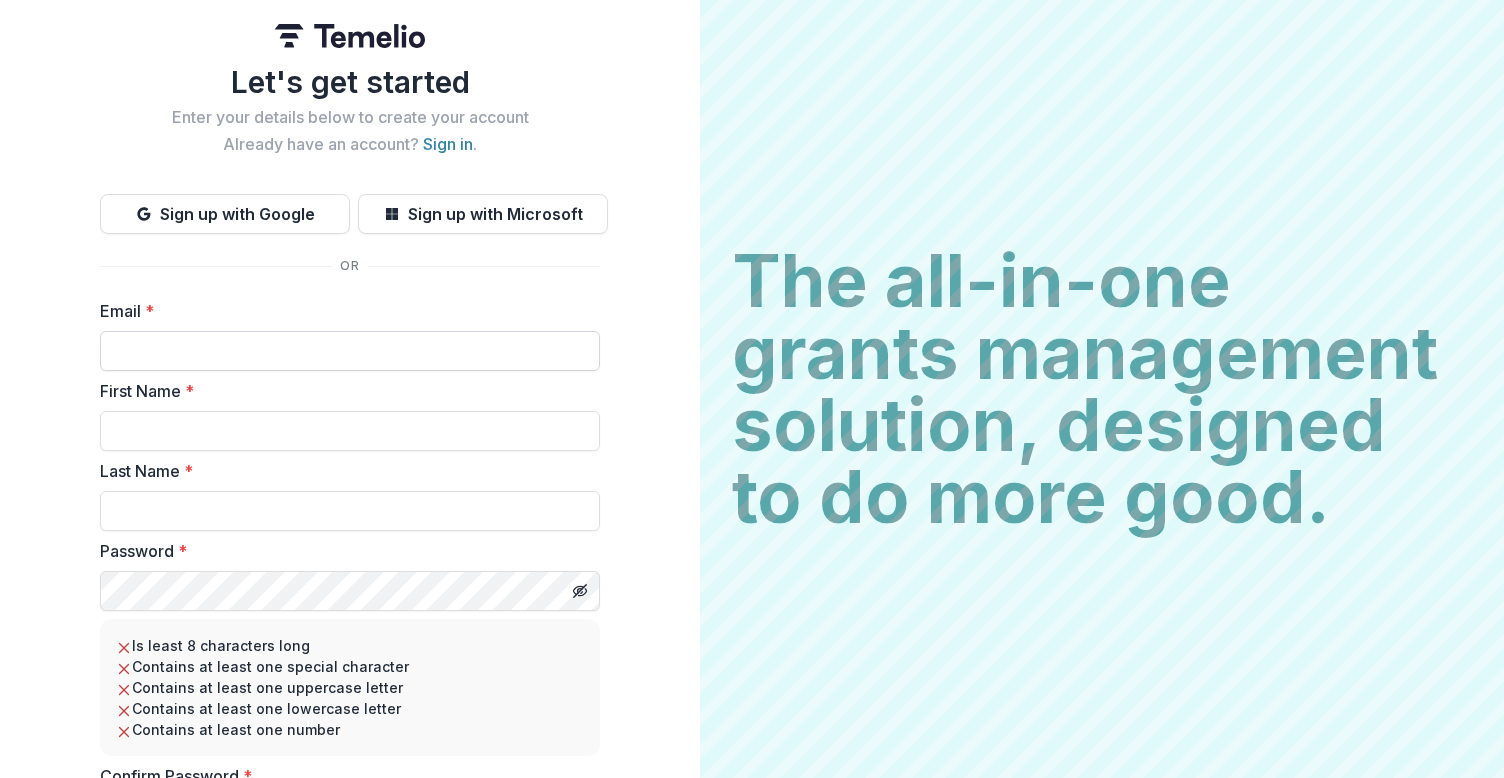 click on "Email *" at bounding box center (350, 351) 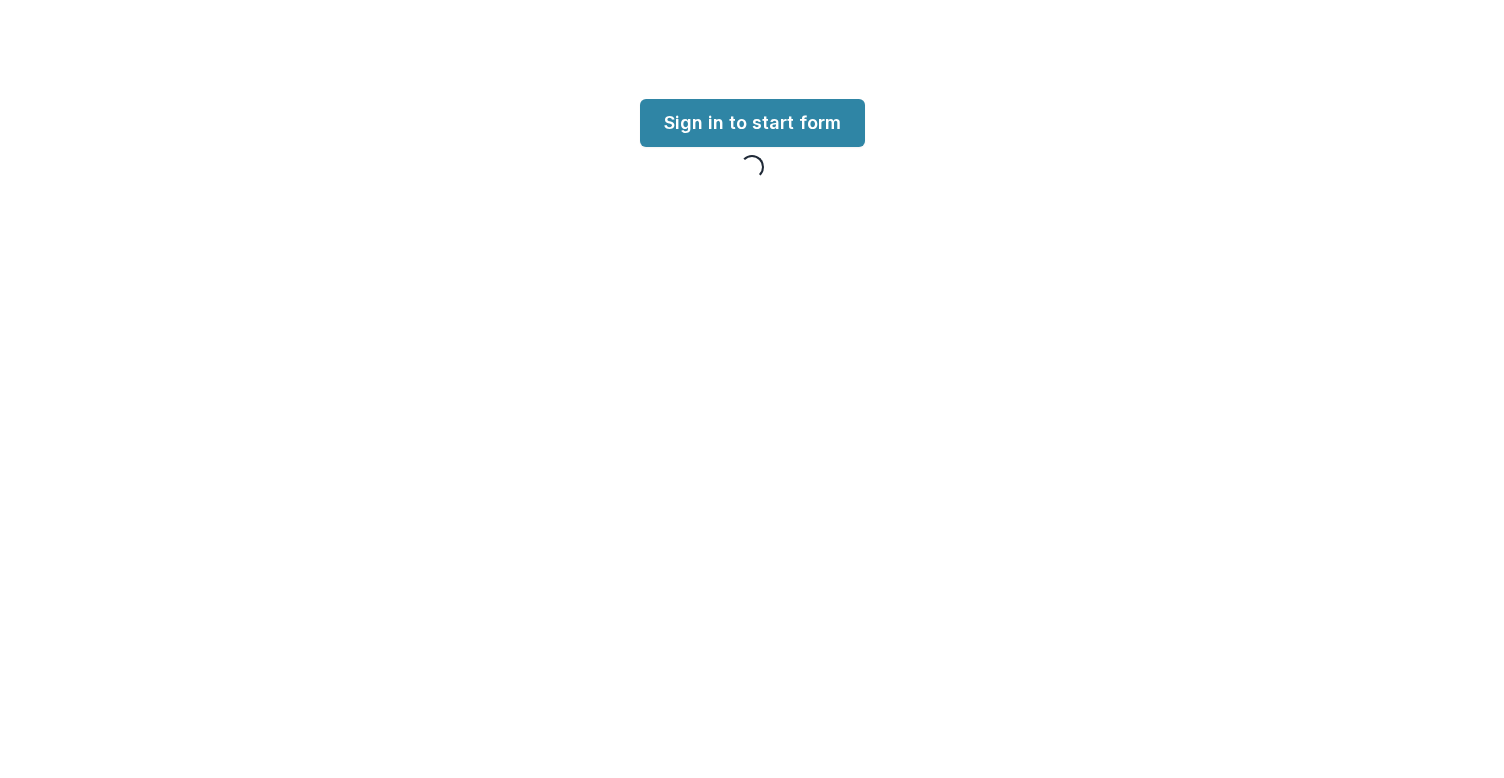 scroll, scrollTop: 0, scrollLeft: 0, axis: both 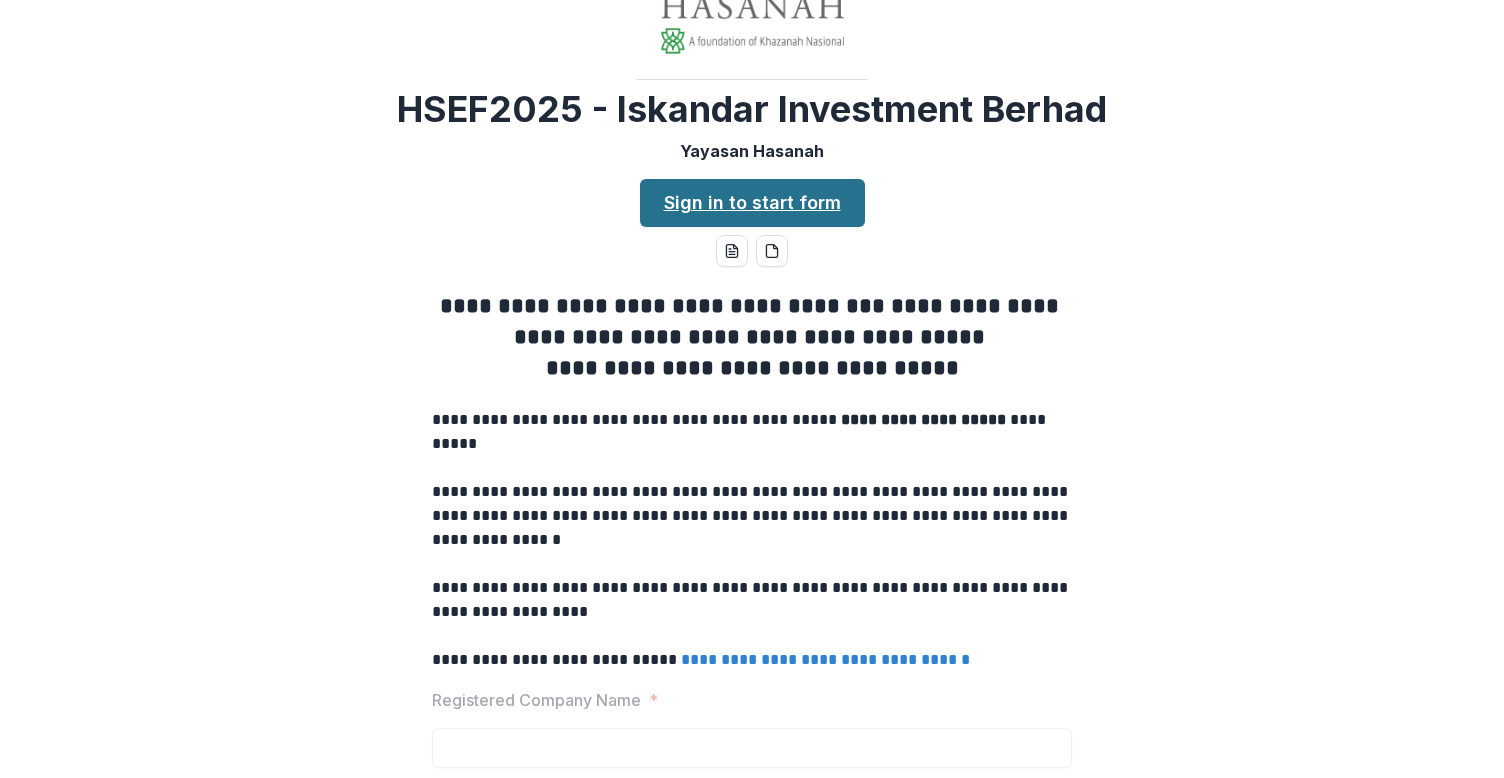 click on "Sign in to start form" at bounding box center [752, 203] 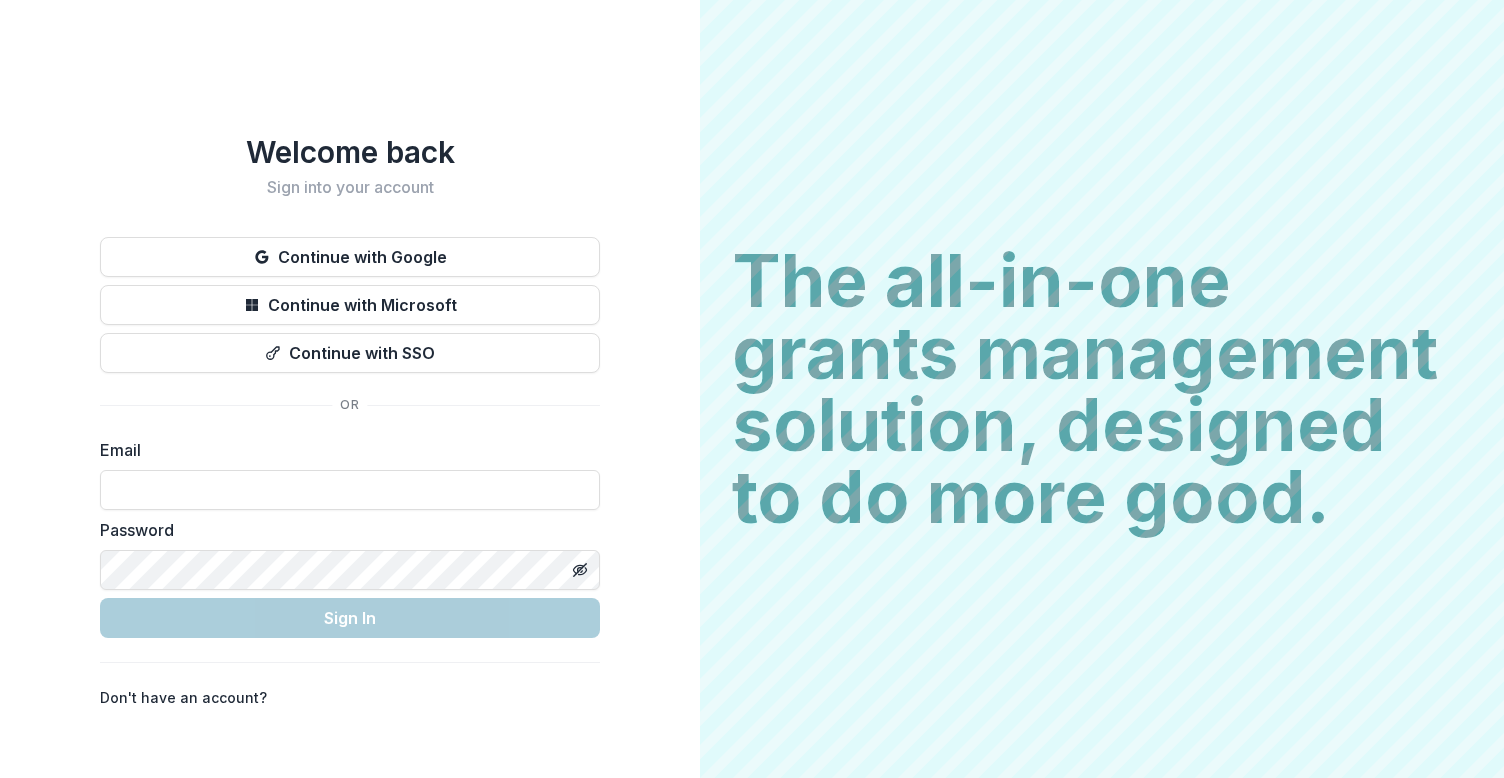 scroll, scrollTop: 0, scrollLeft: 0, axis: both 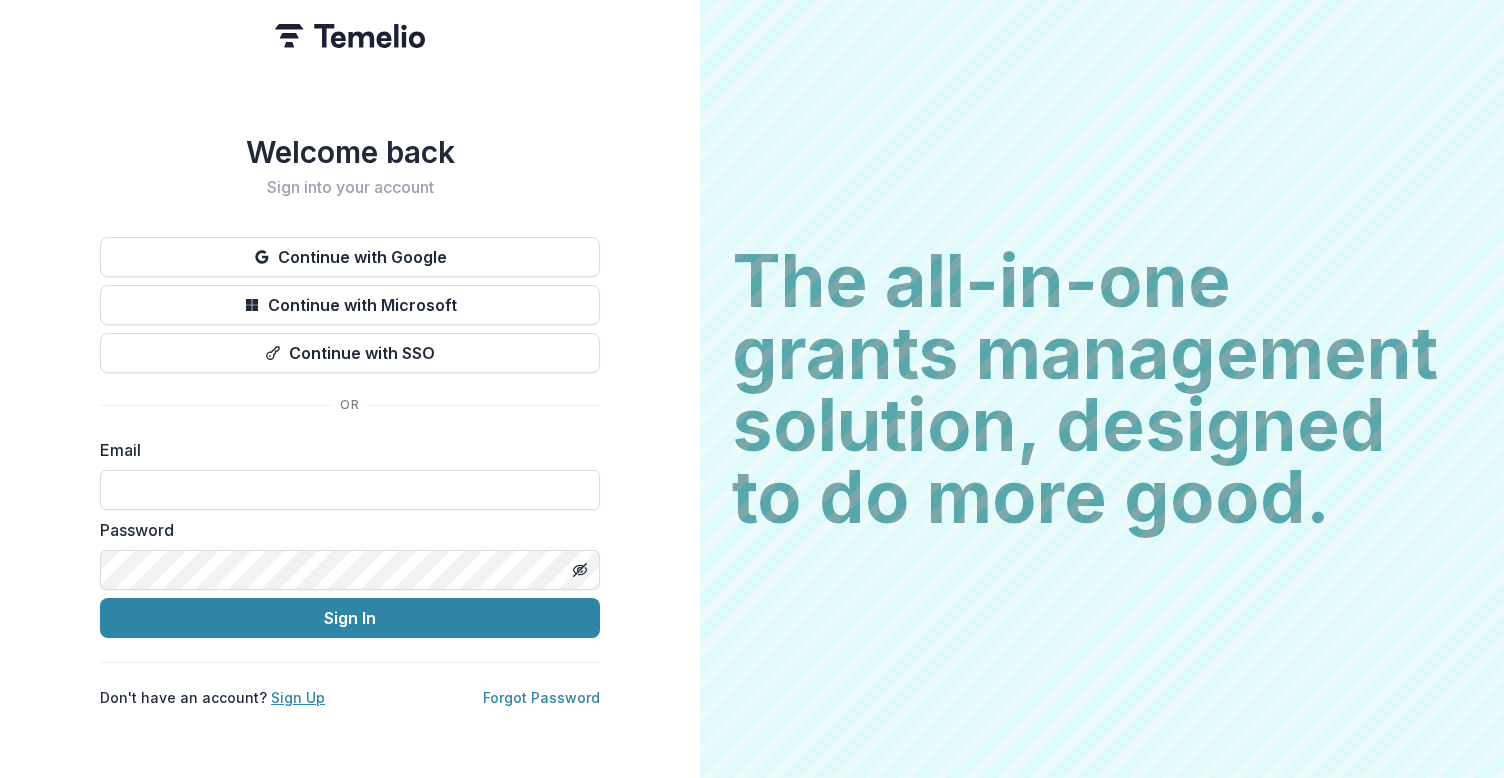 click on "Sign Up" at bounding box center [298, 697] 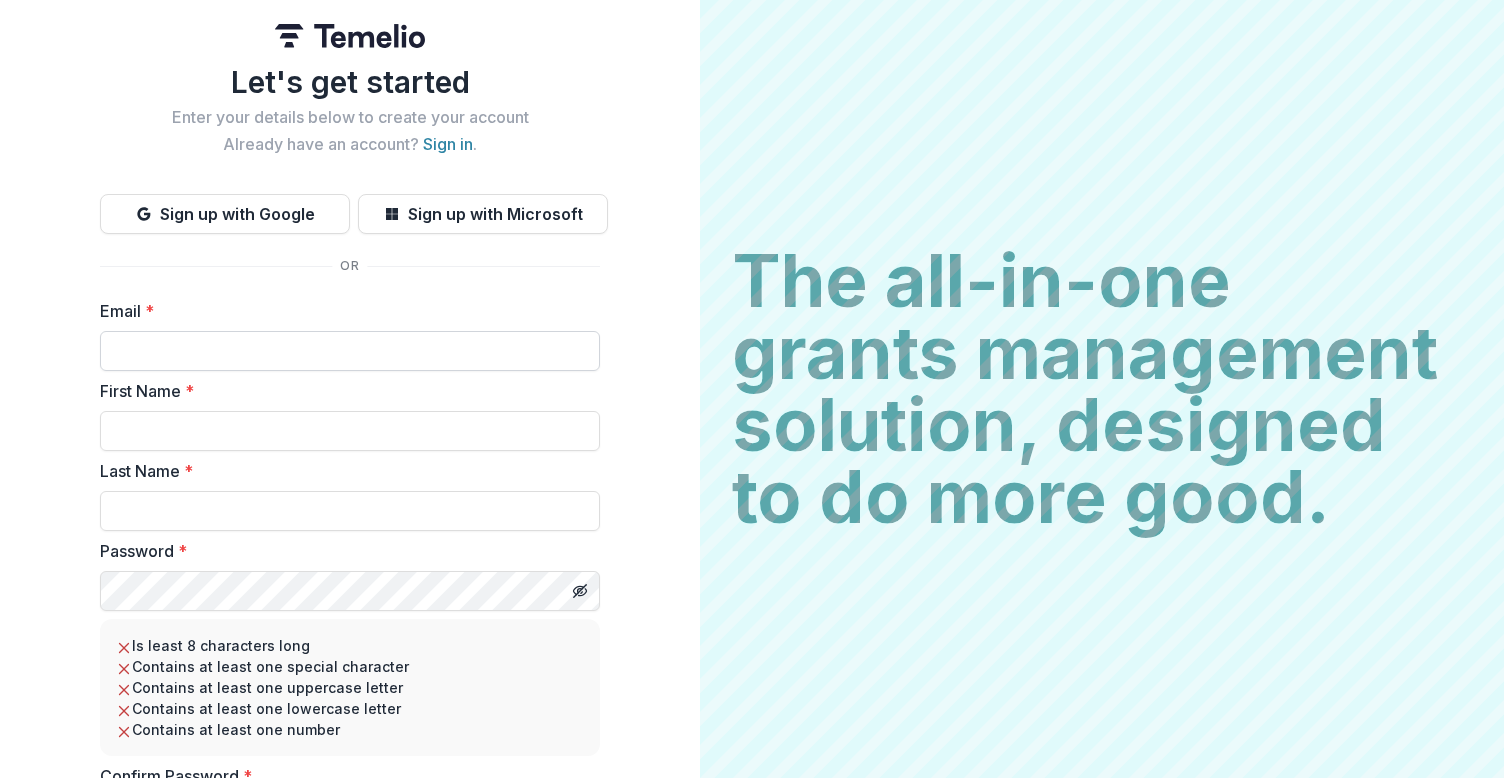 click on "Email *" at bounding box center [350, 351] 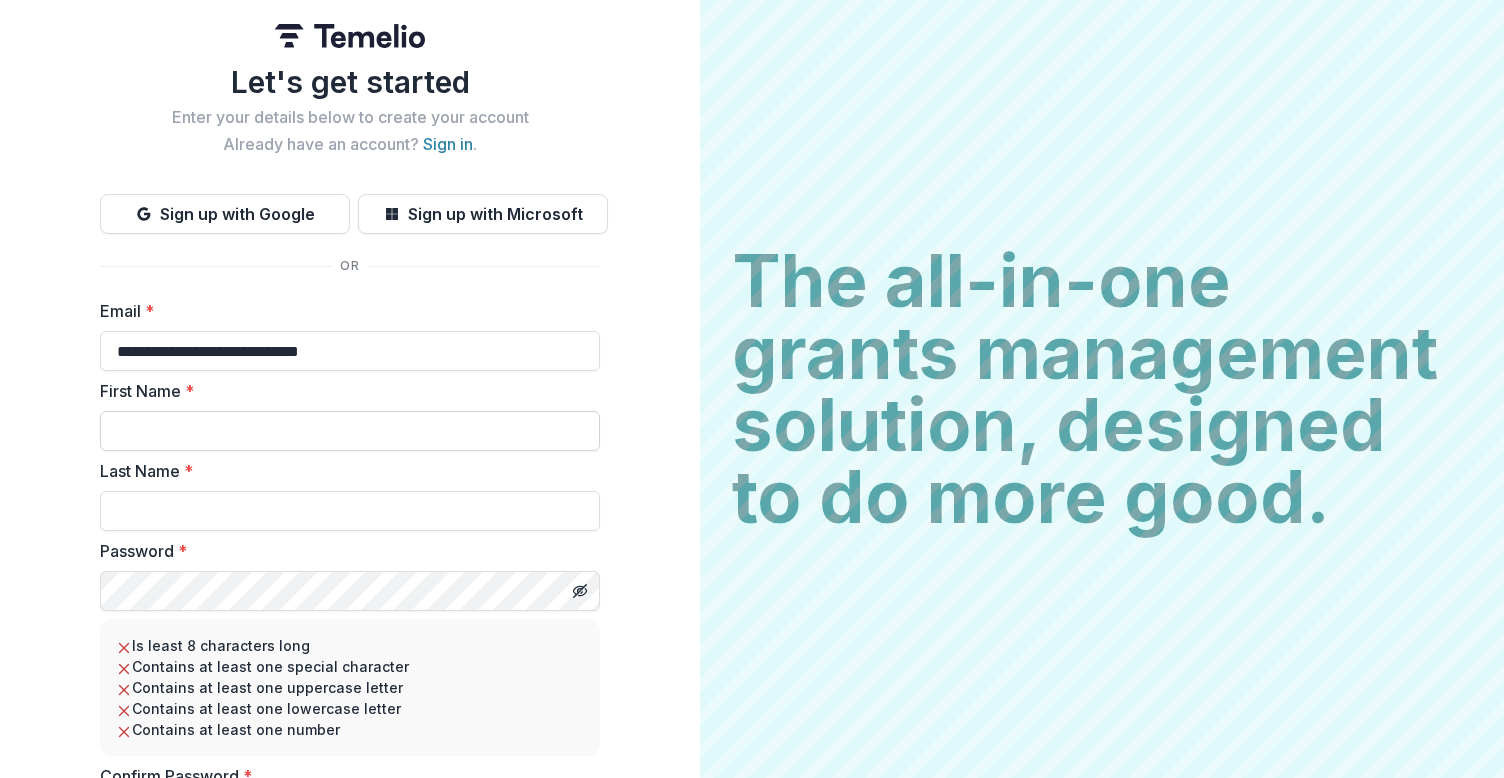 type on "**********" 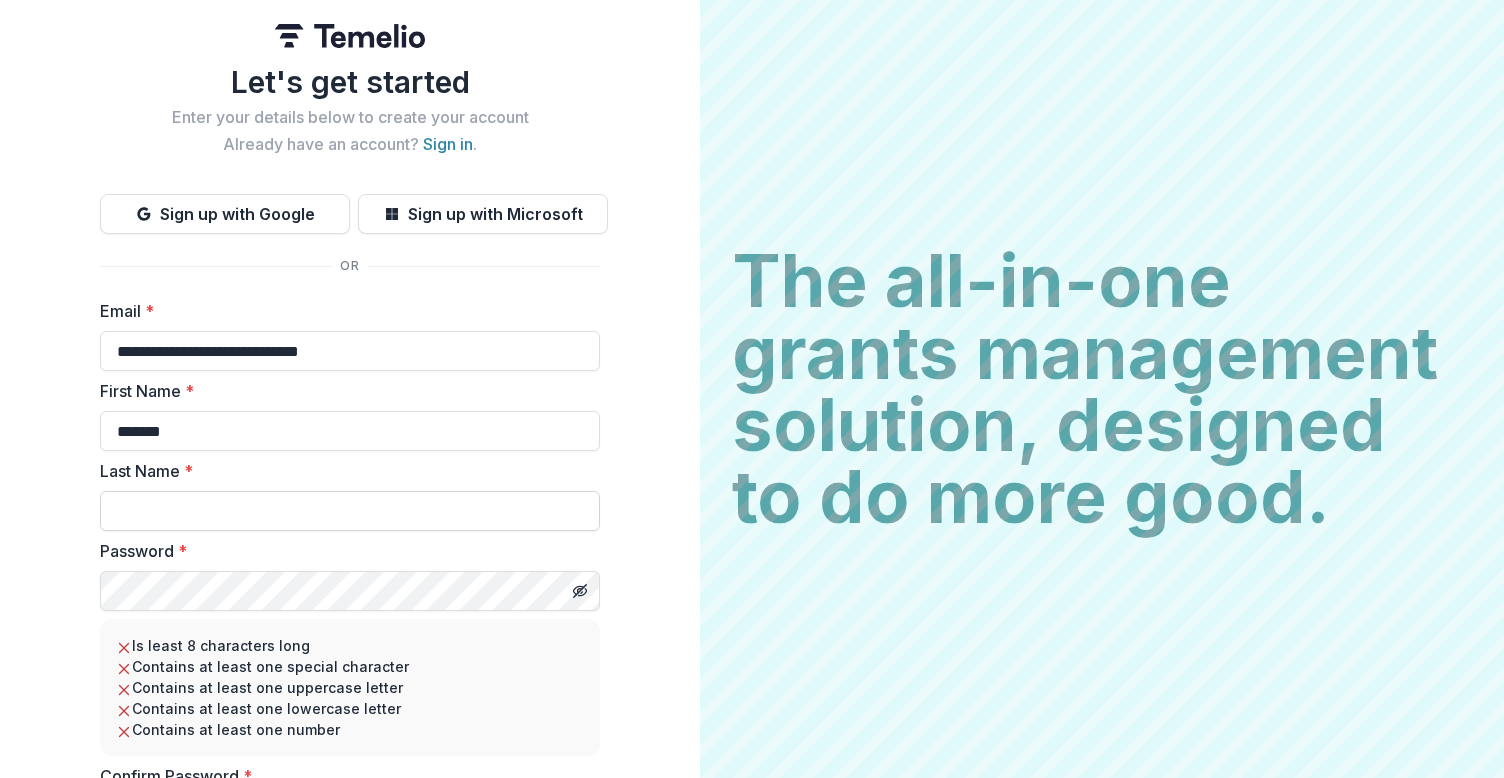 type on "*******" 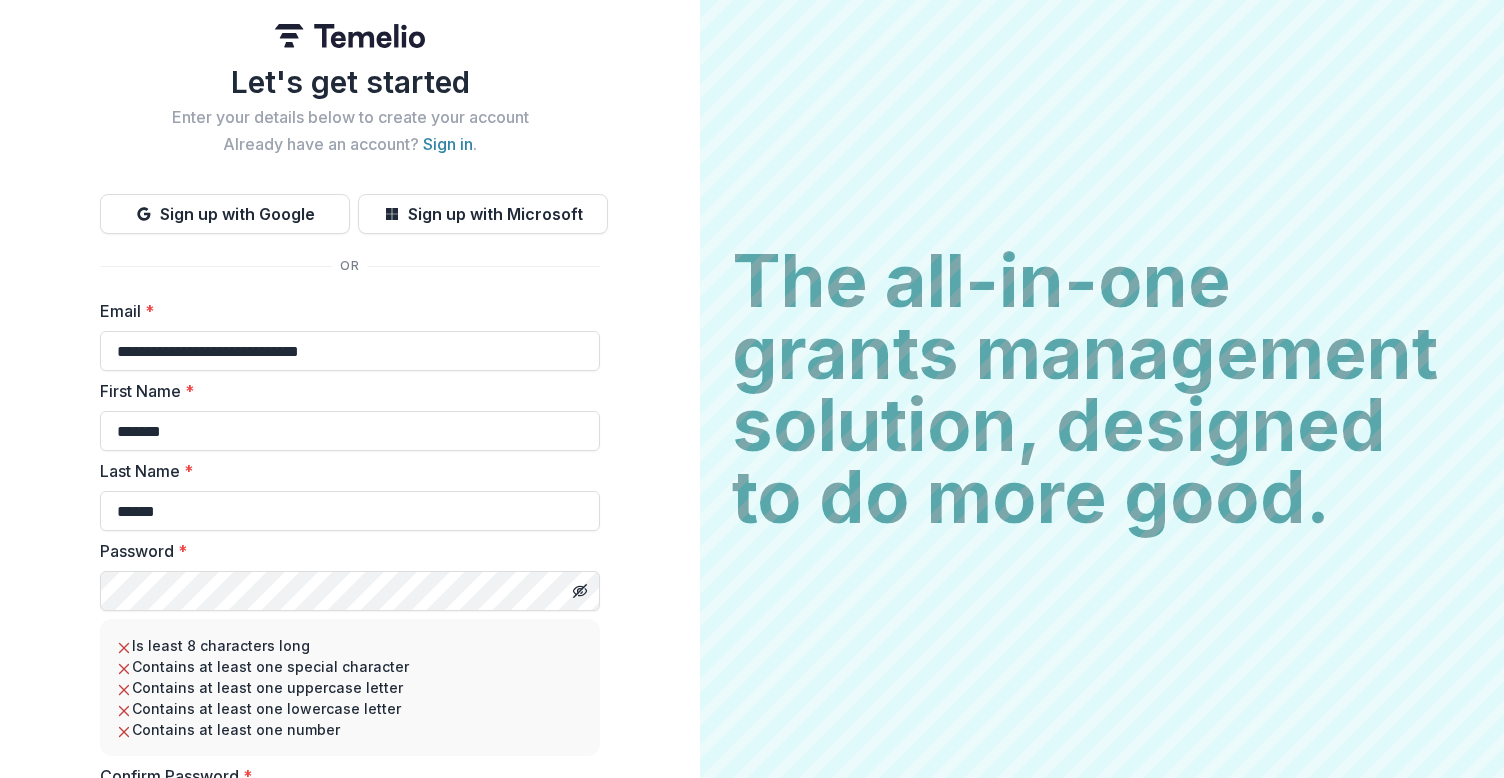 type on "******" 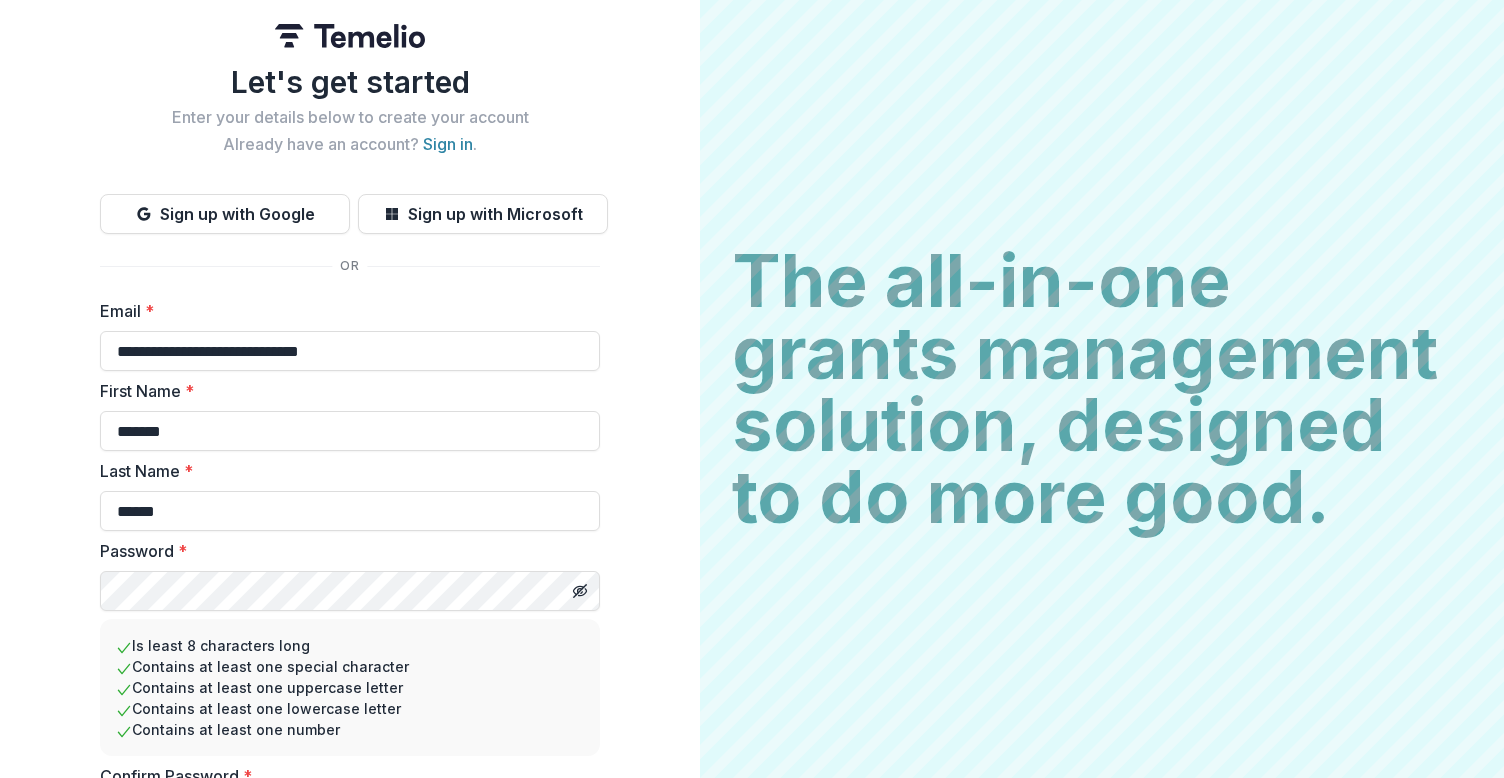 scroll, scrollTop: 130, scrollLeft: 0, axis: vertical 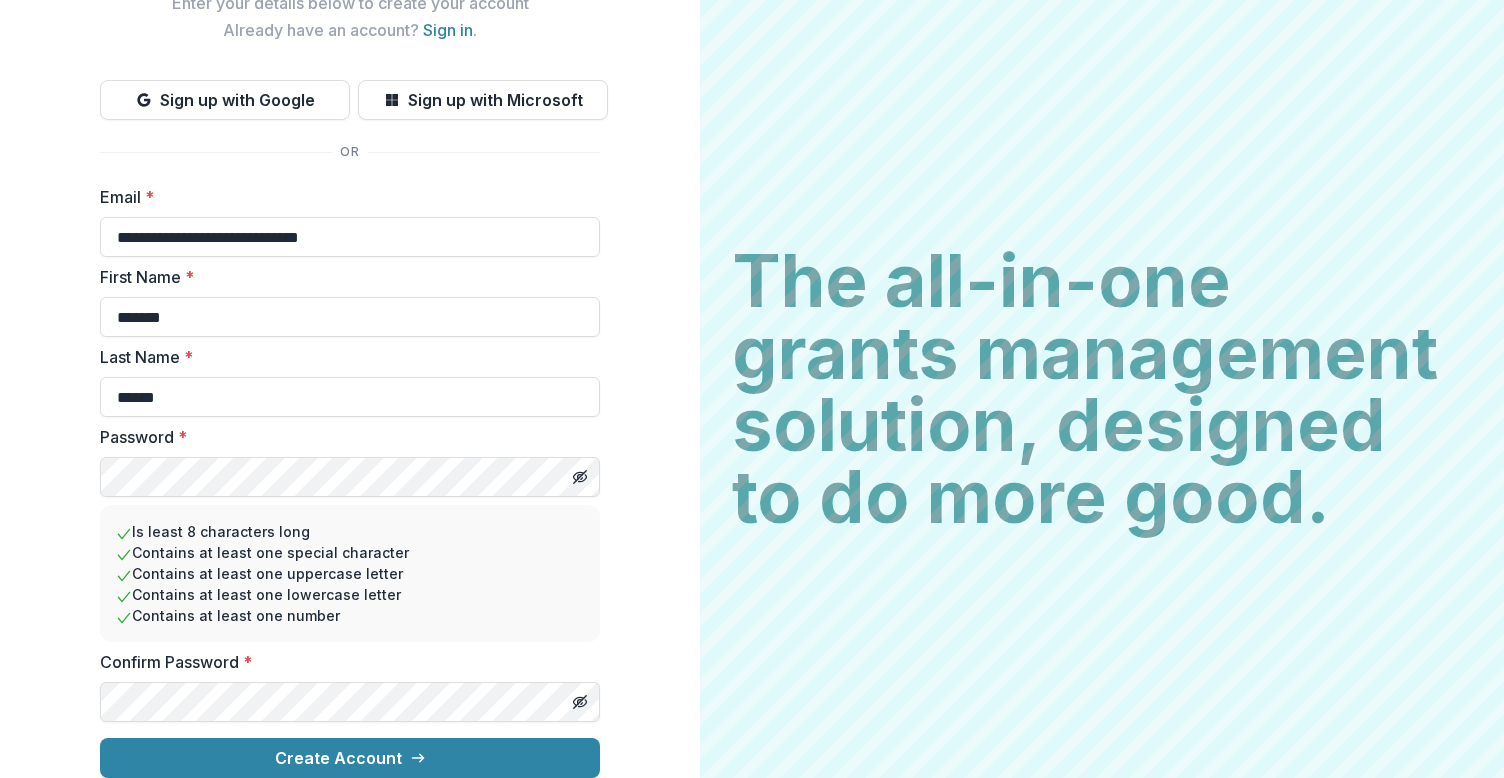 click at bounding box center (580, 702) 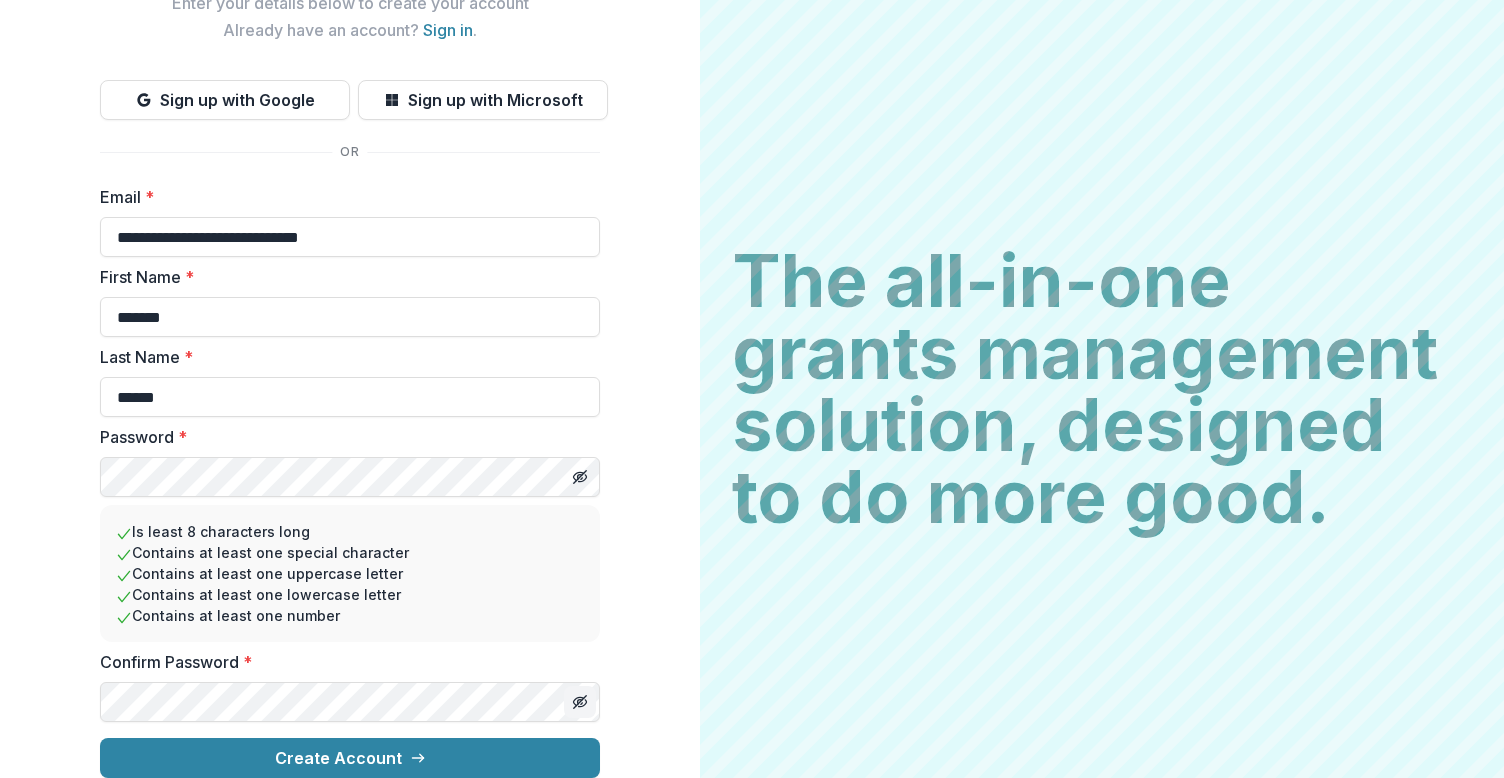 click 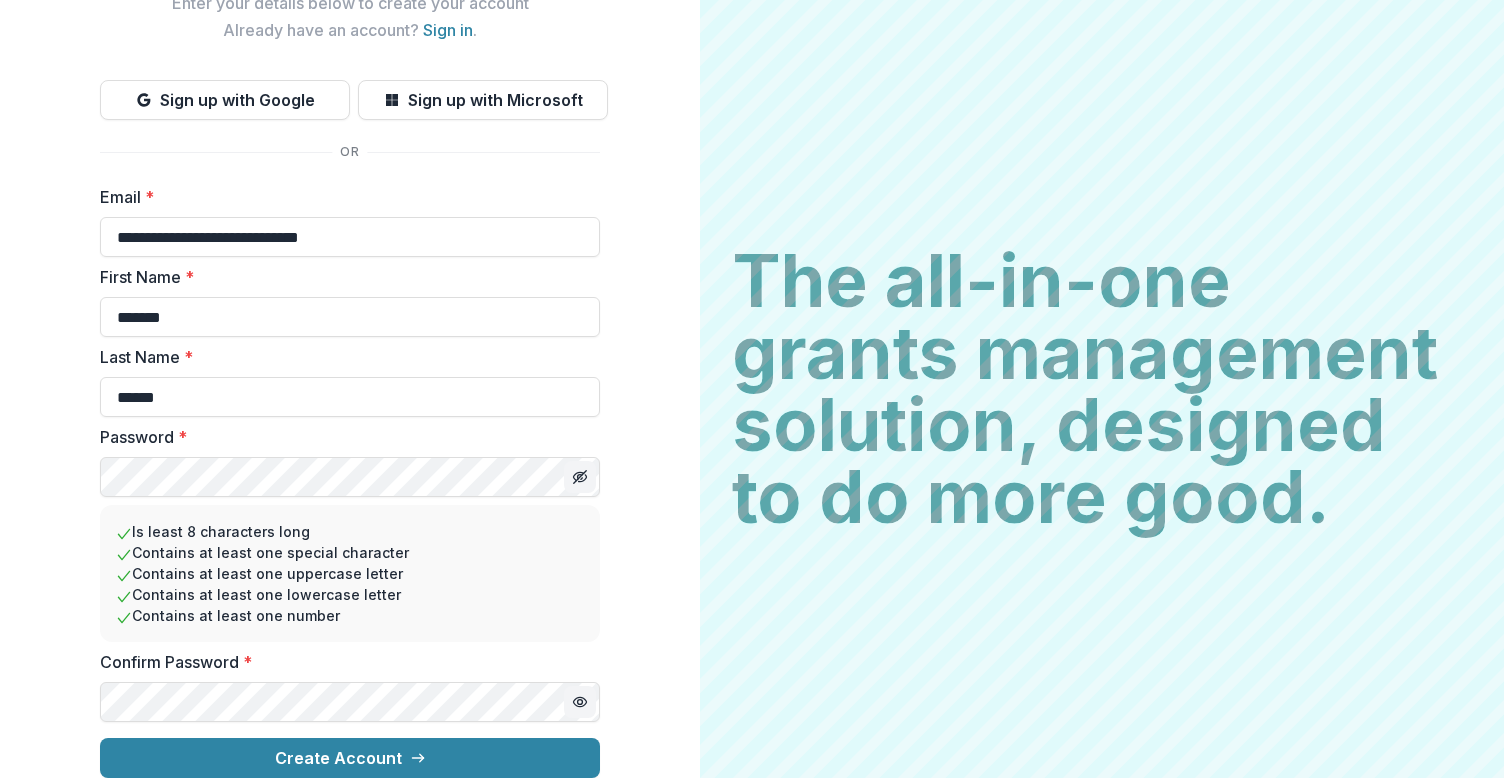 click 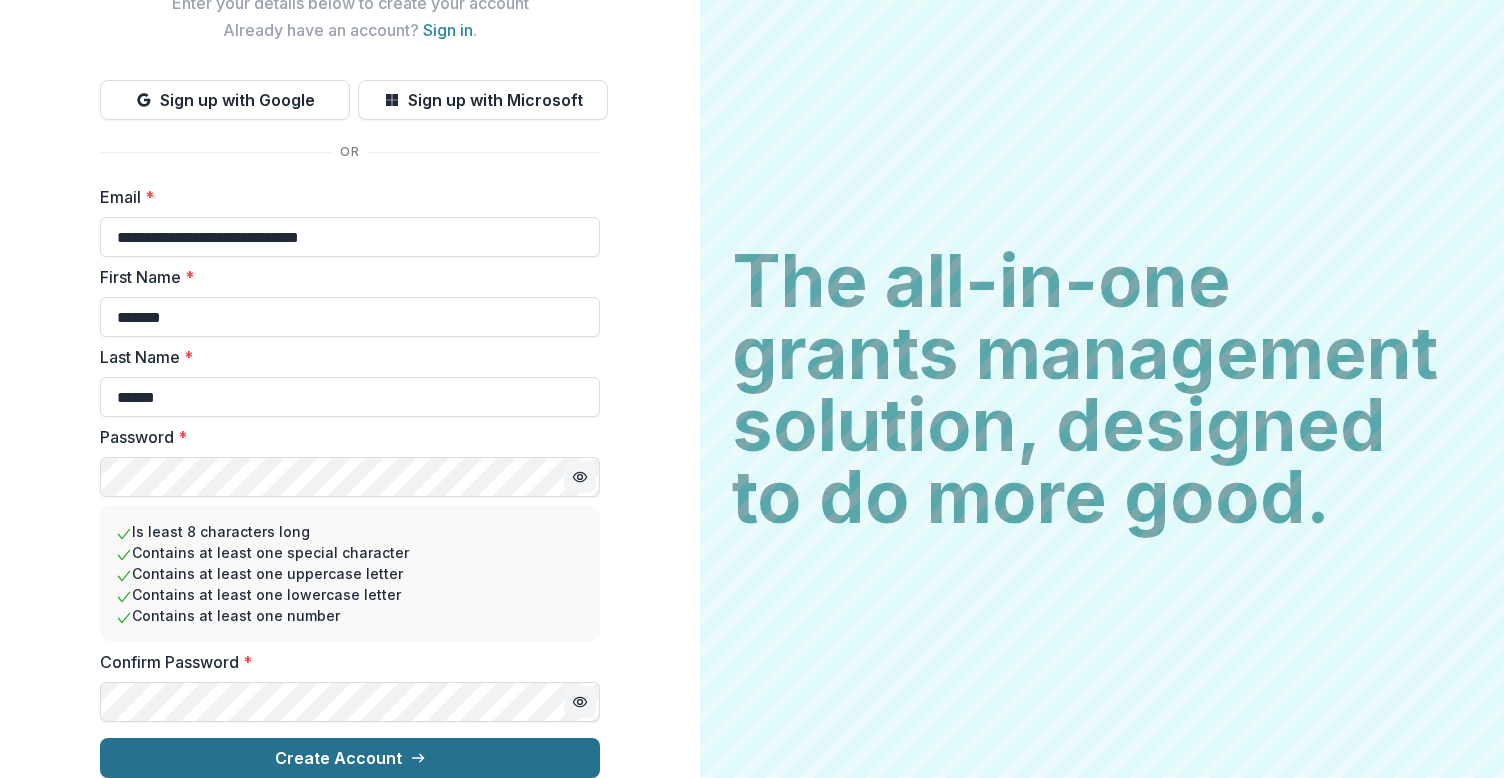 click on "Create Account" at bounding box center [350, 758] 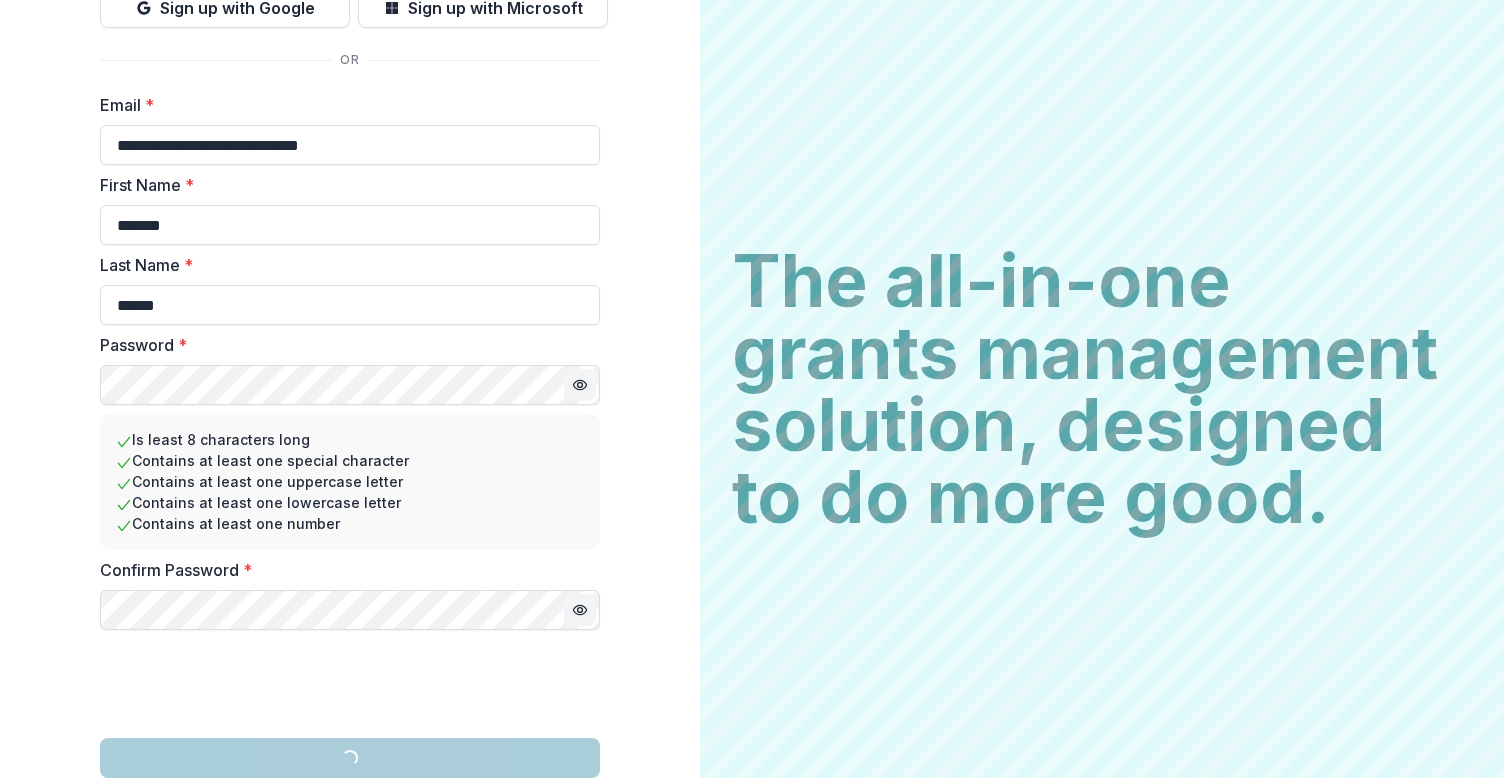 scroll, scrollTop: 130, scrollLeft: 0, axis: vertical 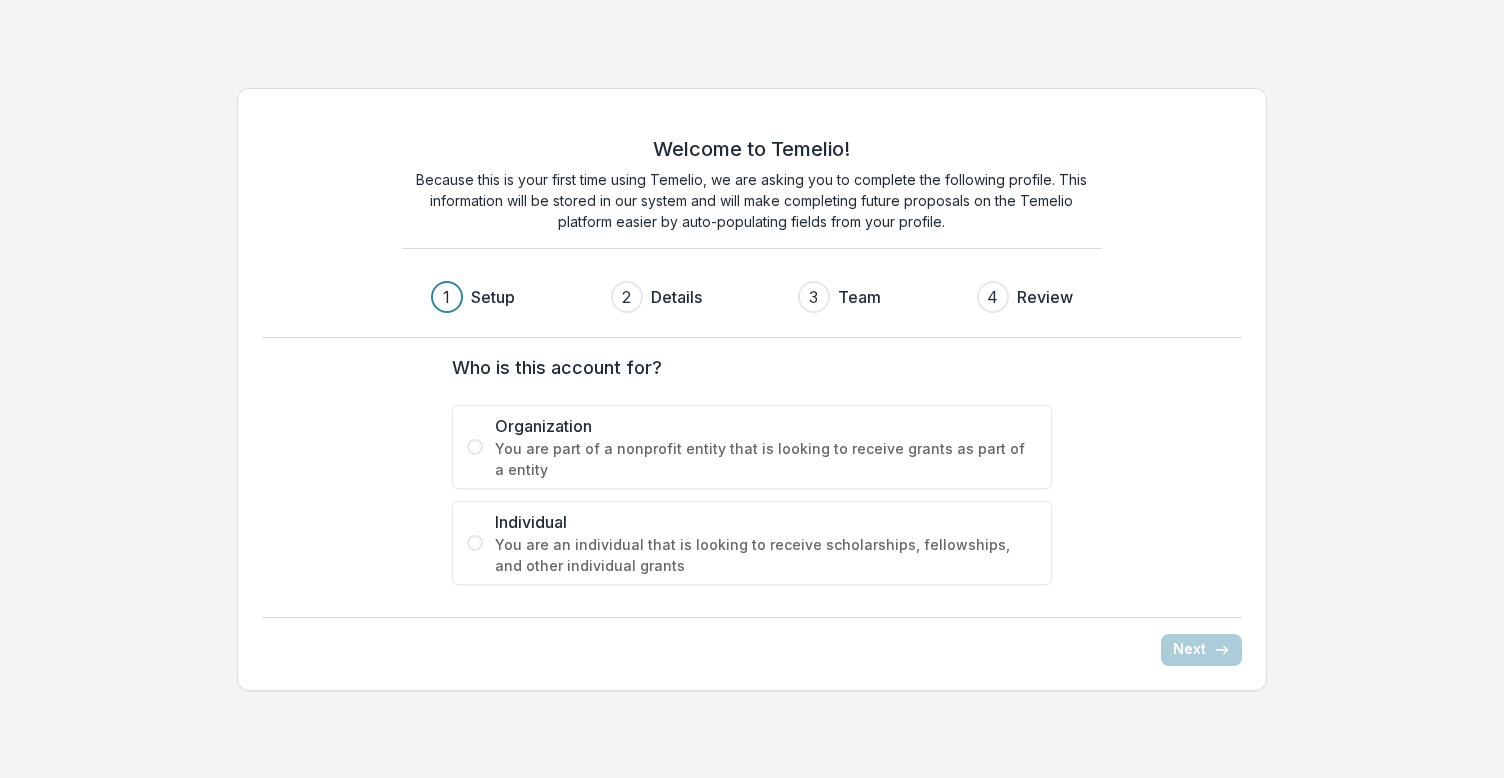 click on "You are part of a nonprofit entity that is looking to receive grants as part of a entity" at bounding box center [766, 459] 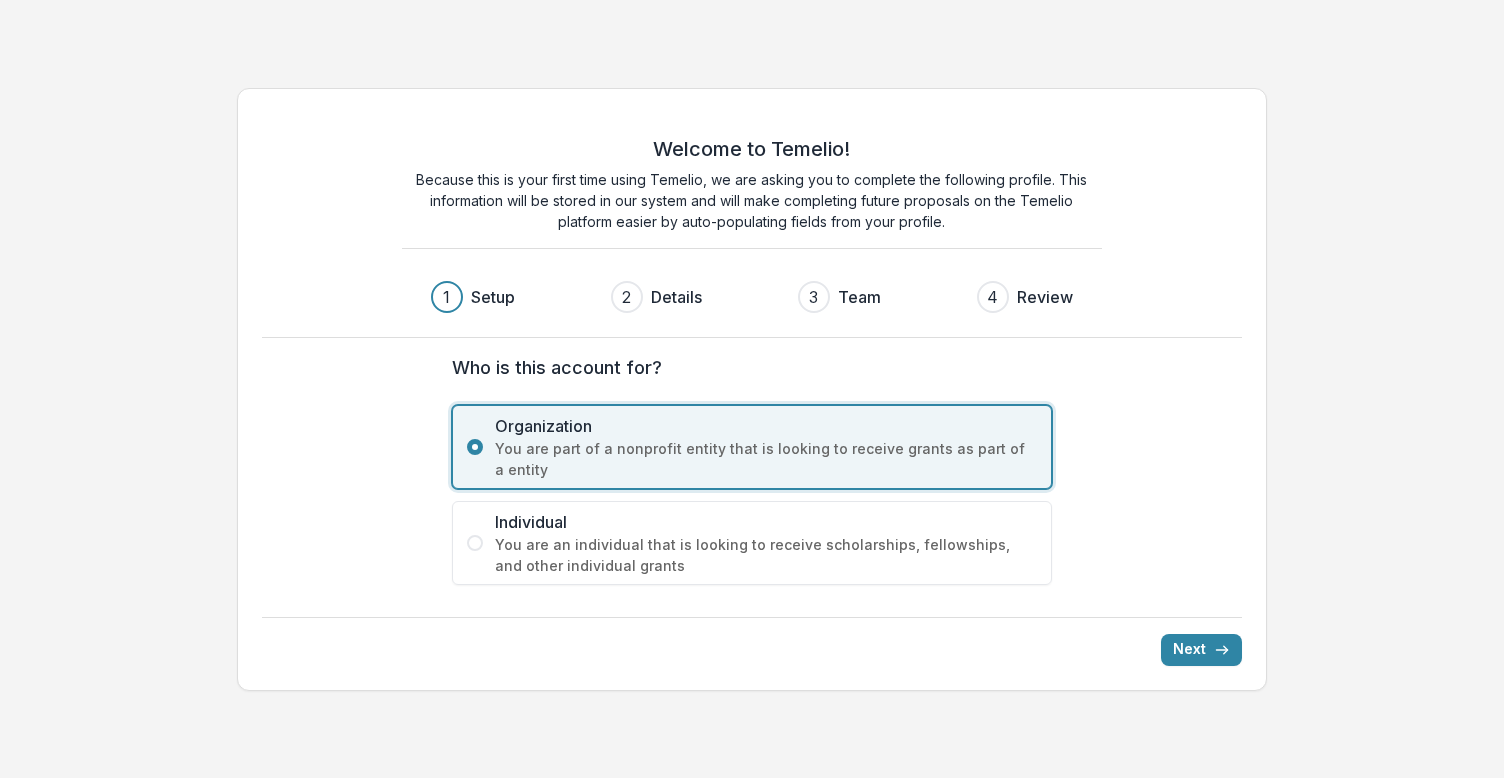 click on "Organization" at bounding box center [766, 426] 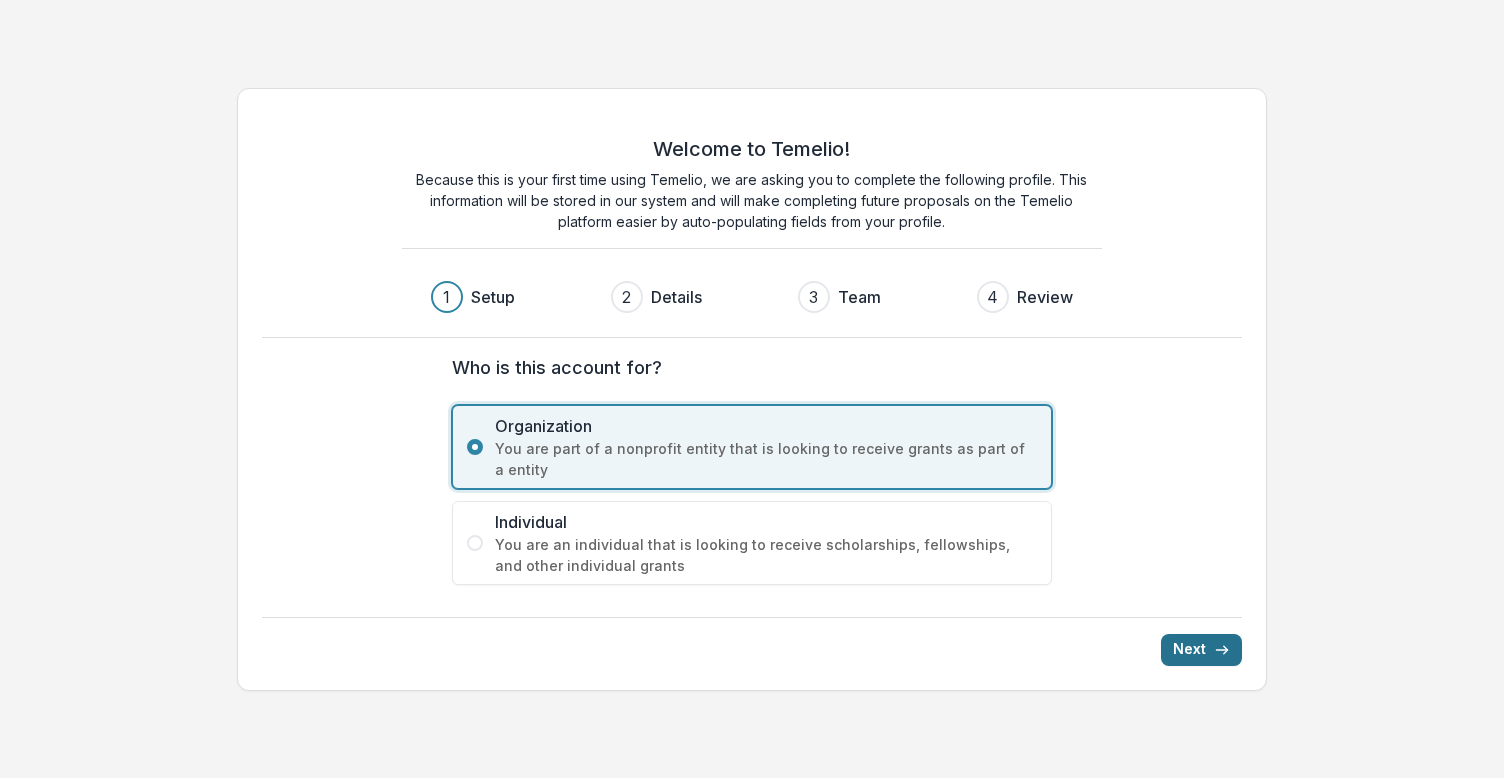 click on "Next" at bounding box center (1201, 650) 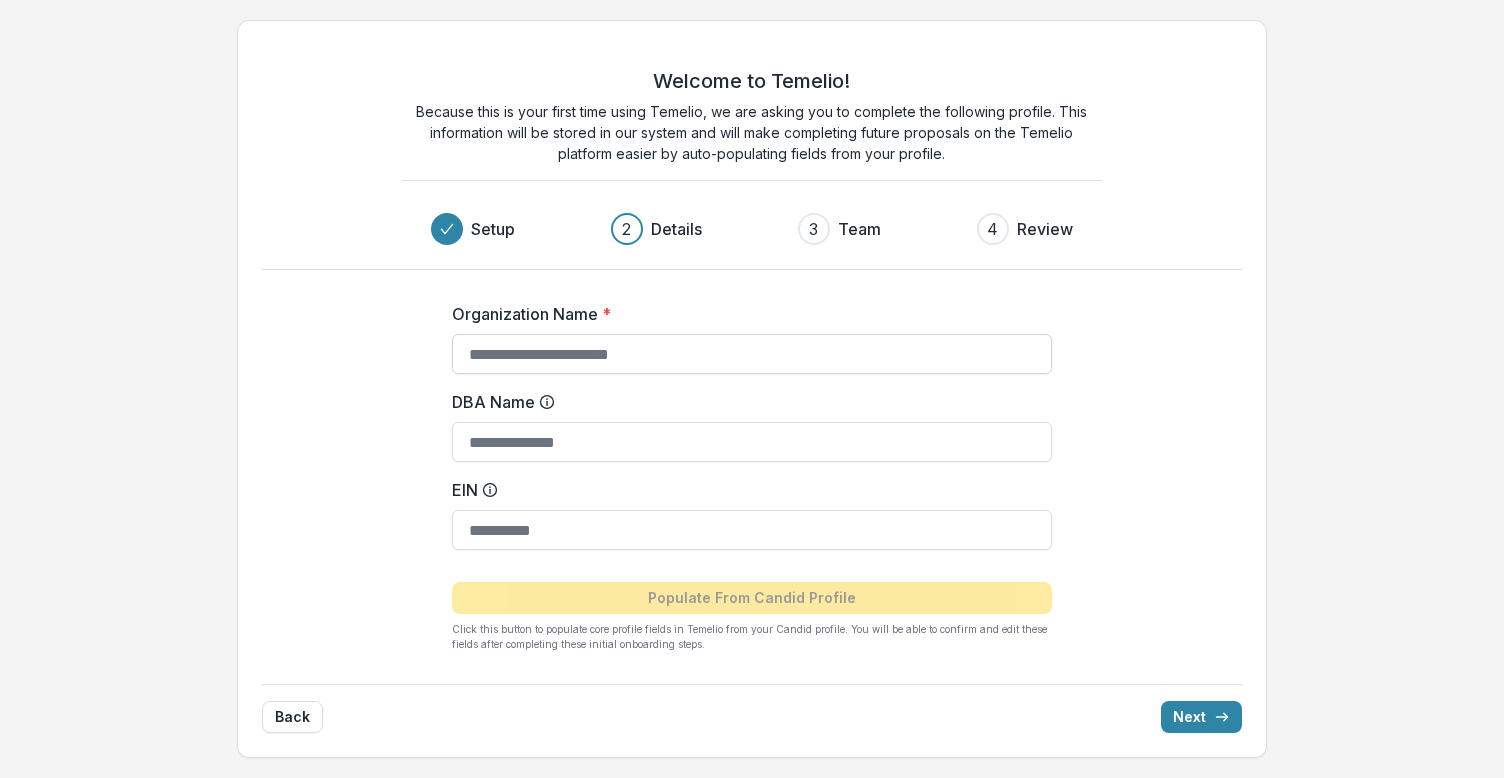 click on "Organization Name *" at bounding box center [752, 354] 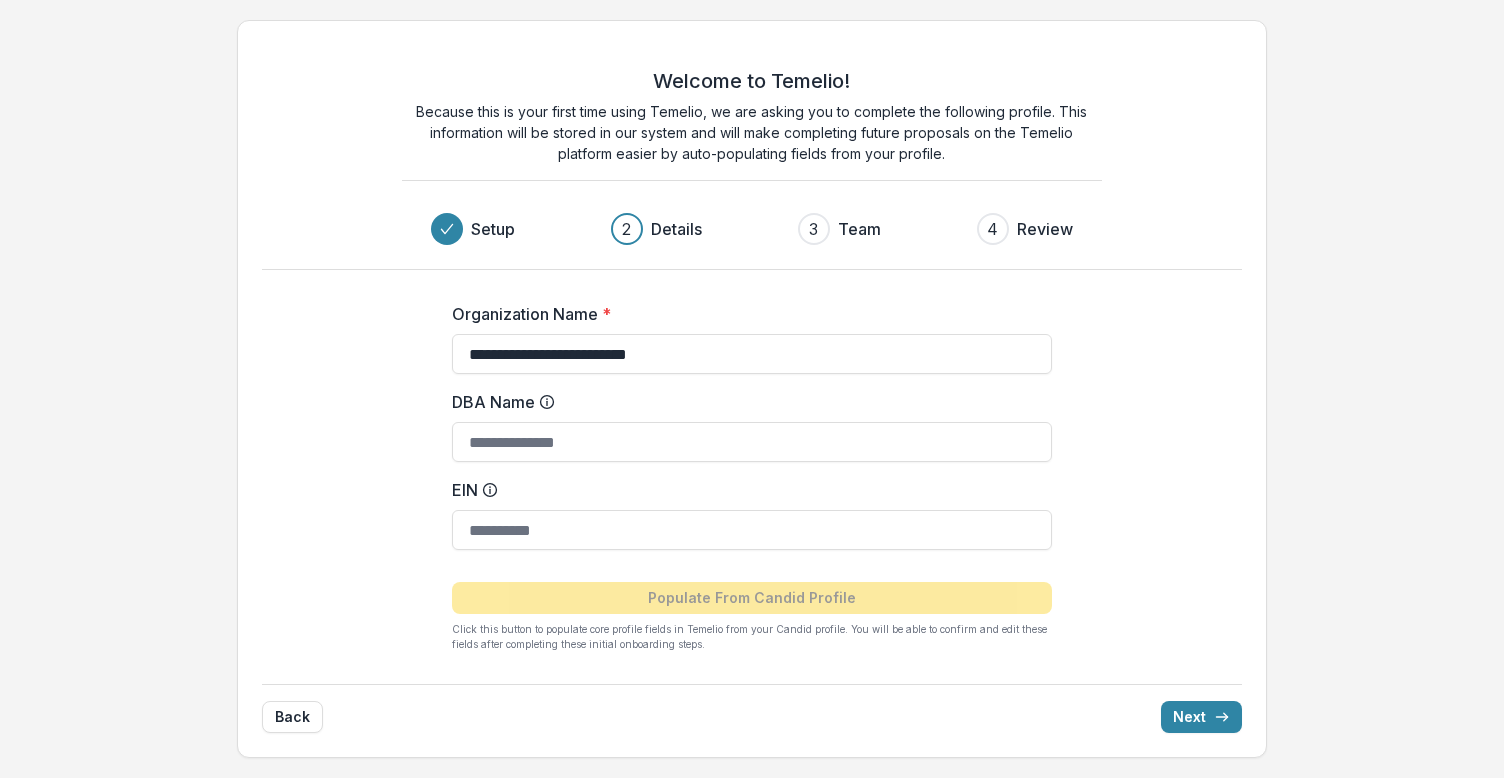 type on "**********" 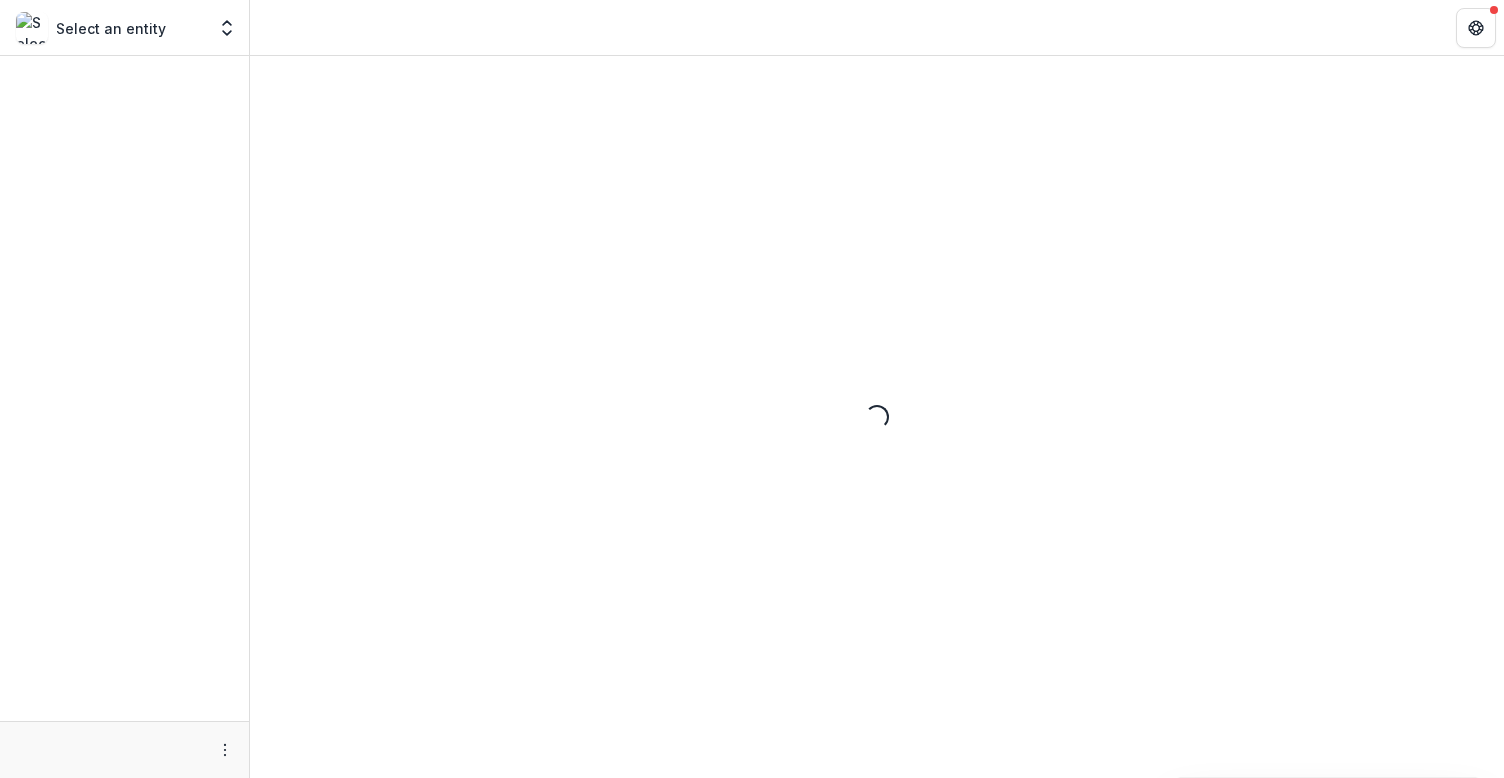 scroll, scrollTop: 0, scrollLeft: 0, axis: both 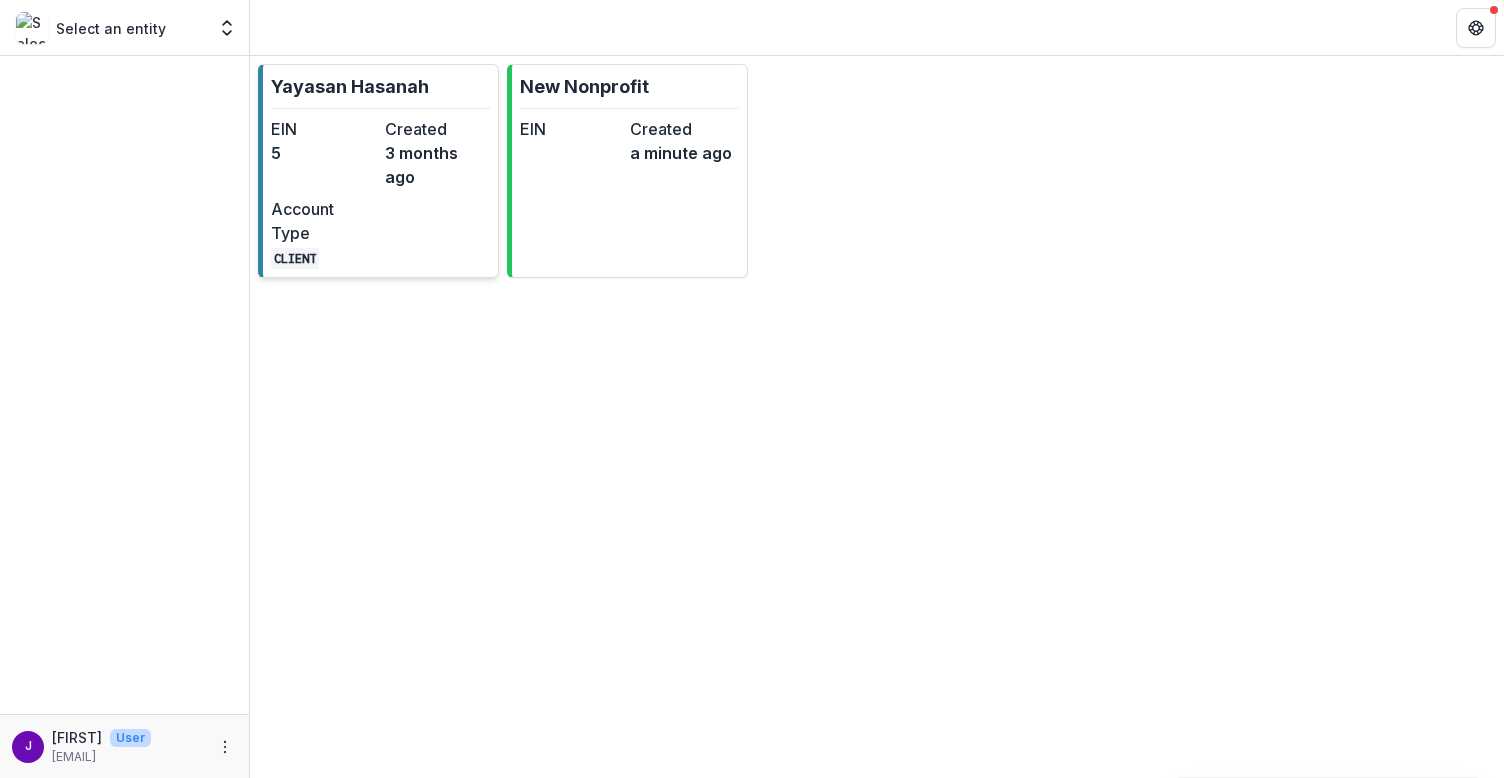 click on "EIN 5 Created 3 months ago Account Type CLIENT" at bounding box center (380, 193) 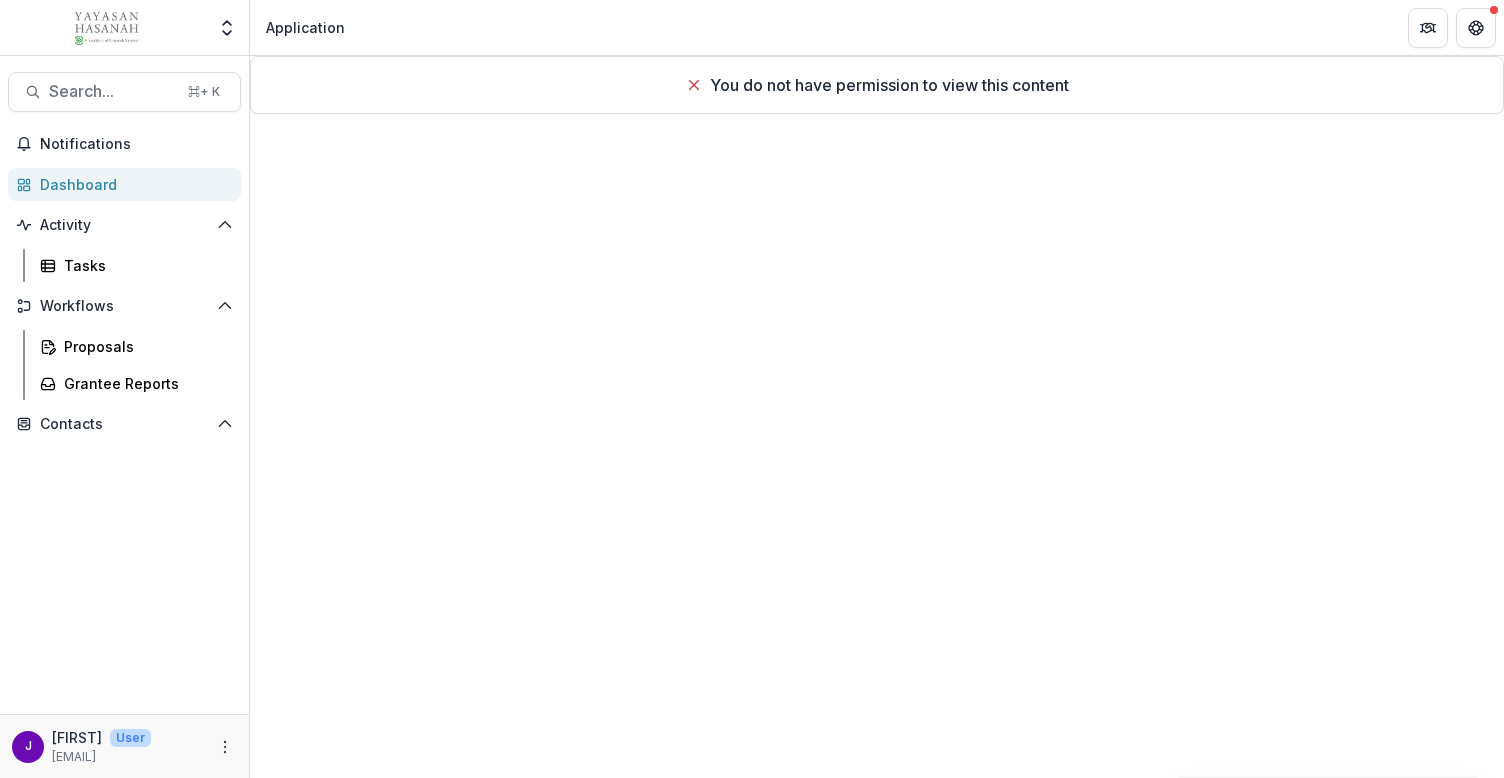 click on "You do not have permission to view this content" at bounding box center (877, 85) 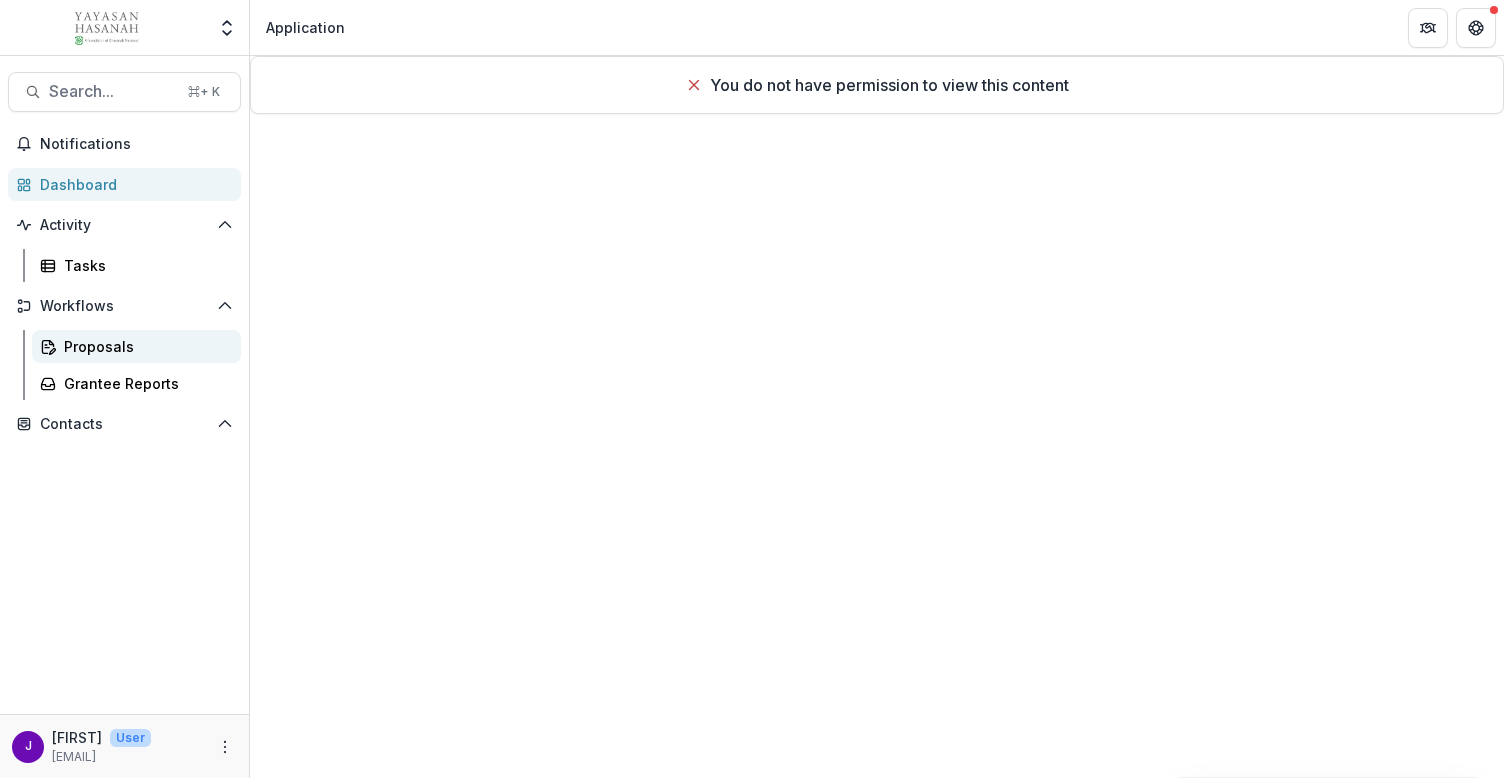 click on "Proposals" at bounding box center (144, 346) 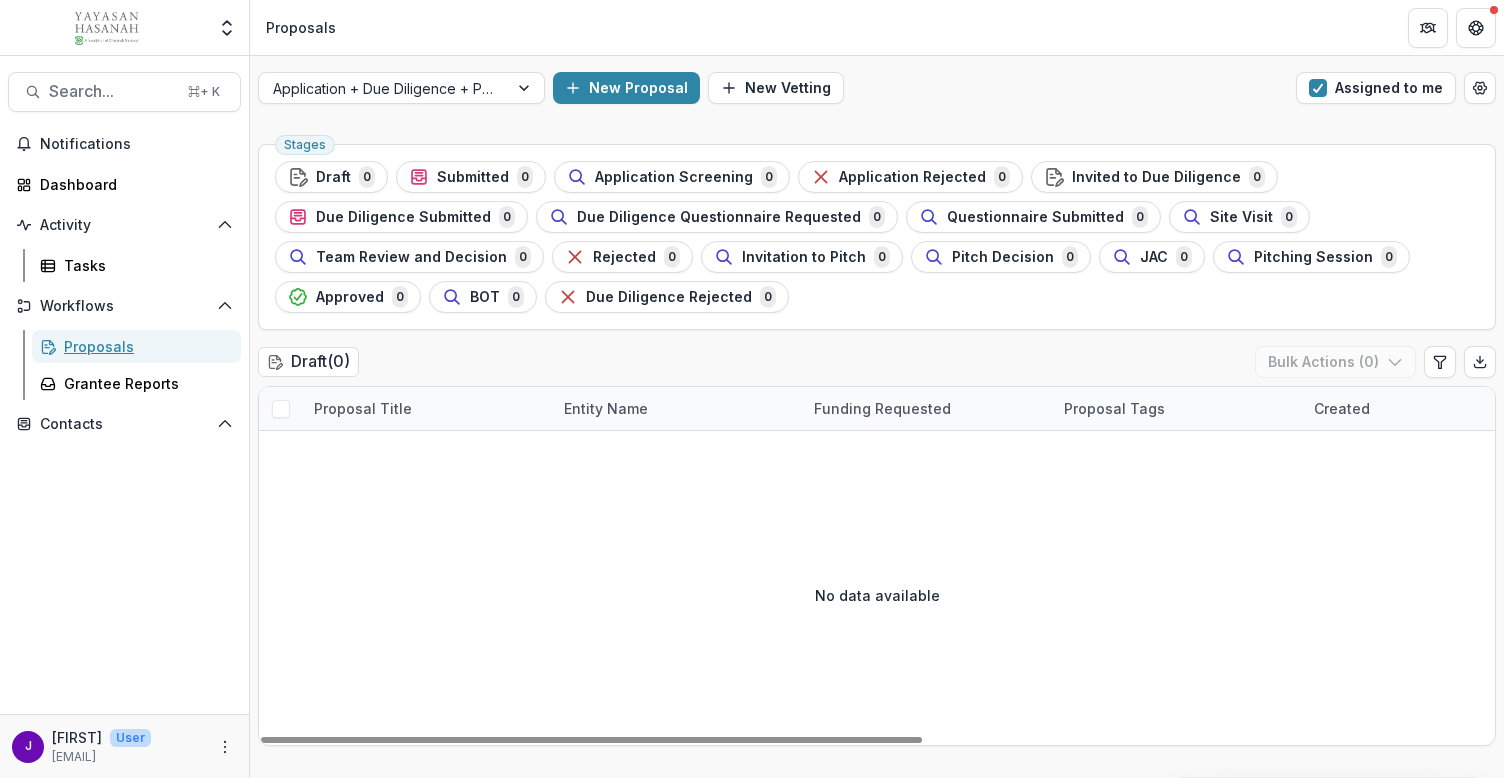 scroll, scrollTop: 26, scrollLeft: 0, axis: vertical 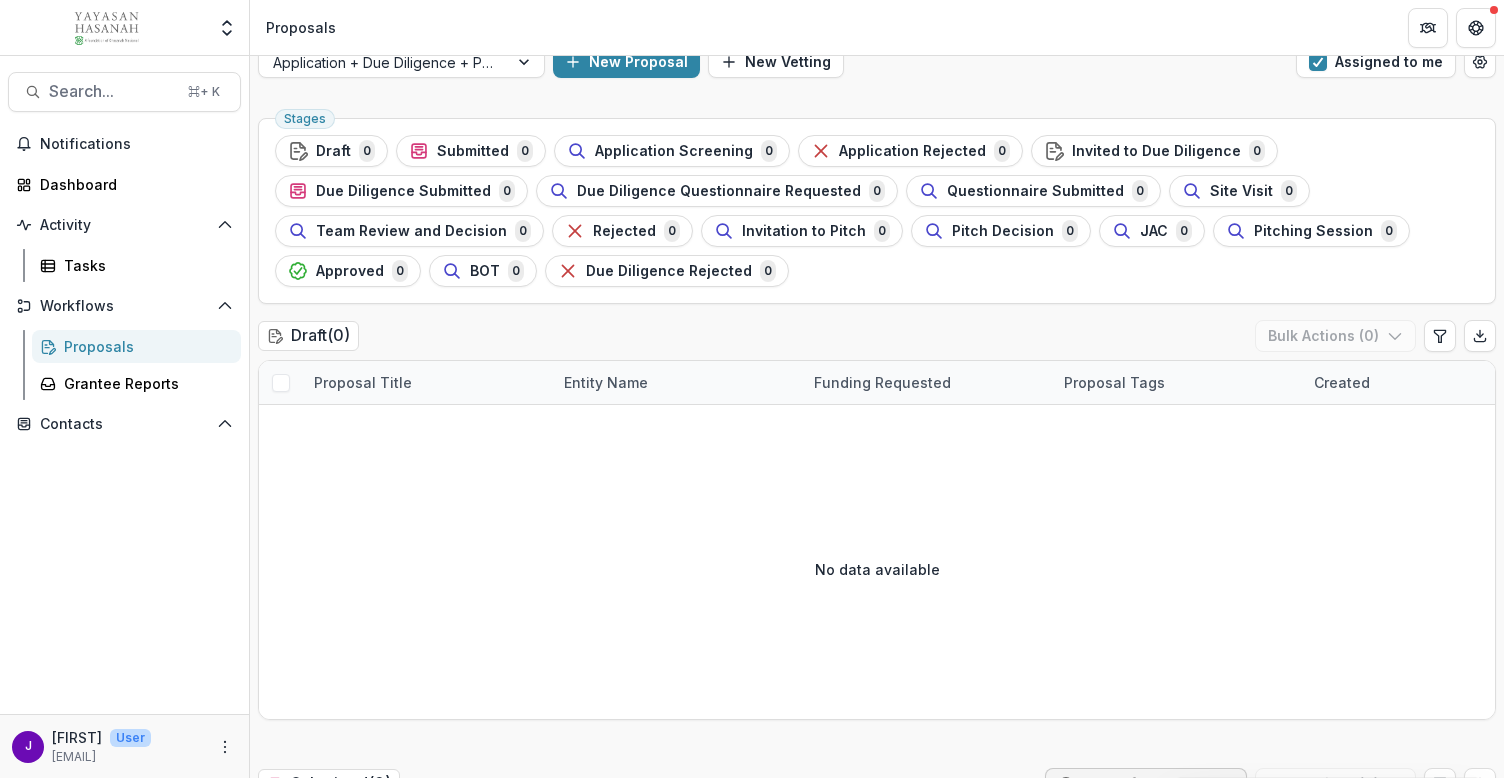 click on "Proposals" at bounding box center [144, 346] 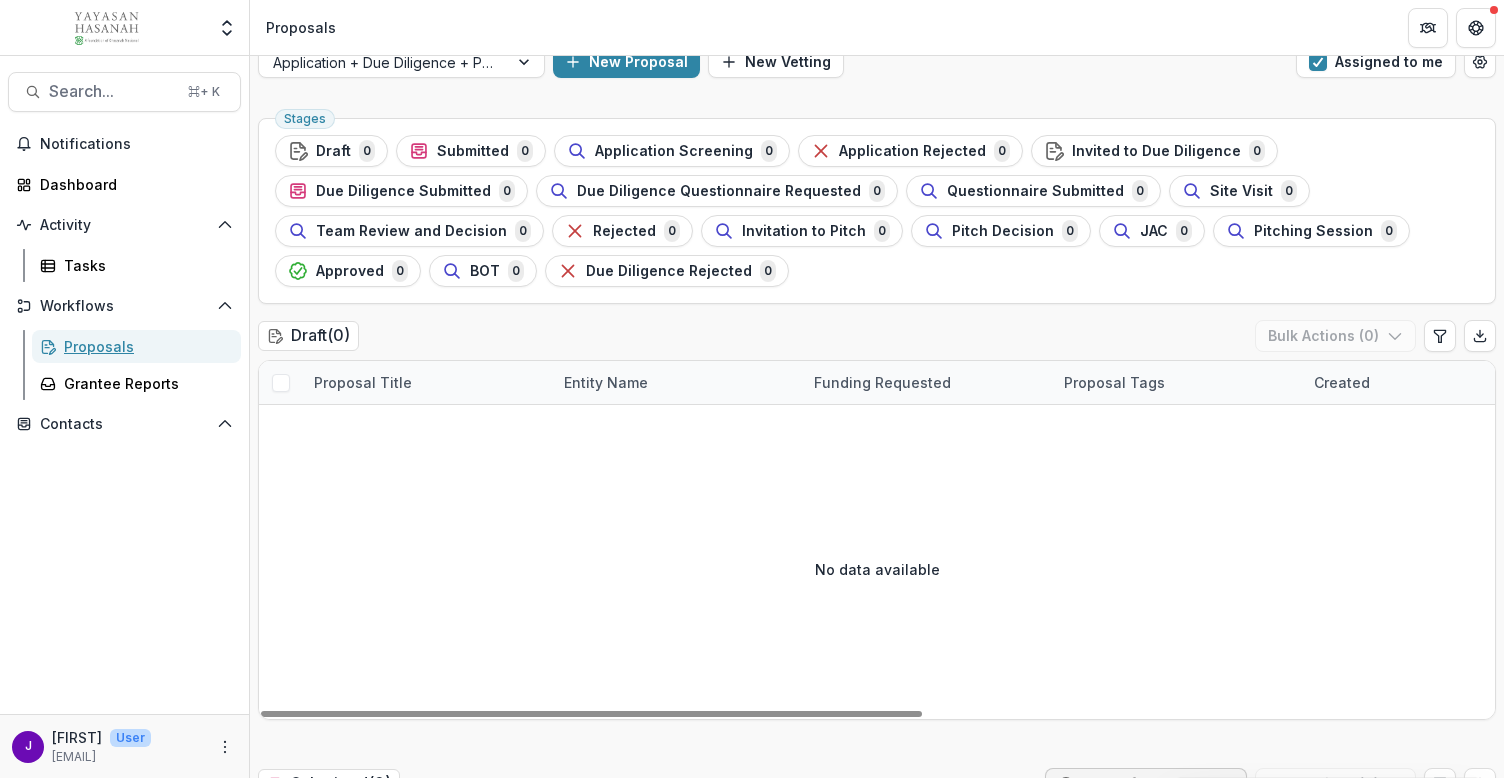 scroll, scrollTop: 1, scrollLeft: 0, axis: vertical 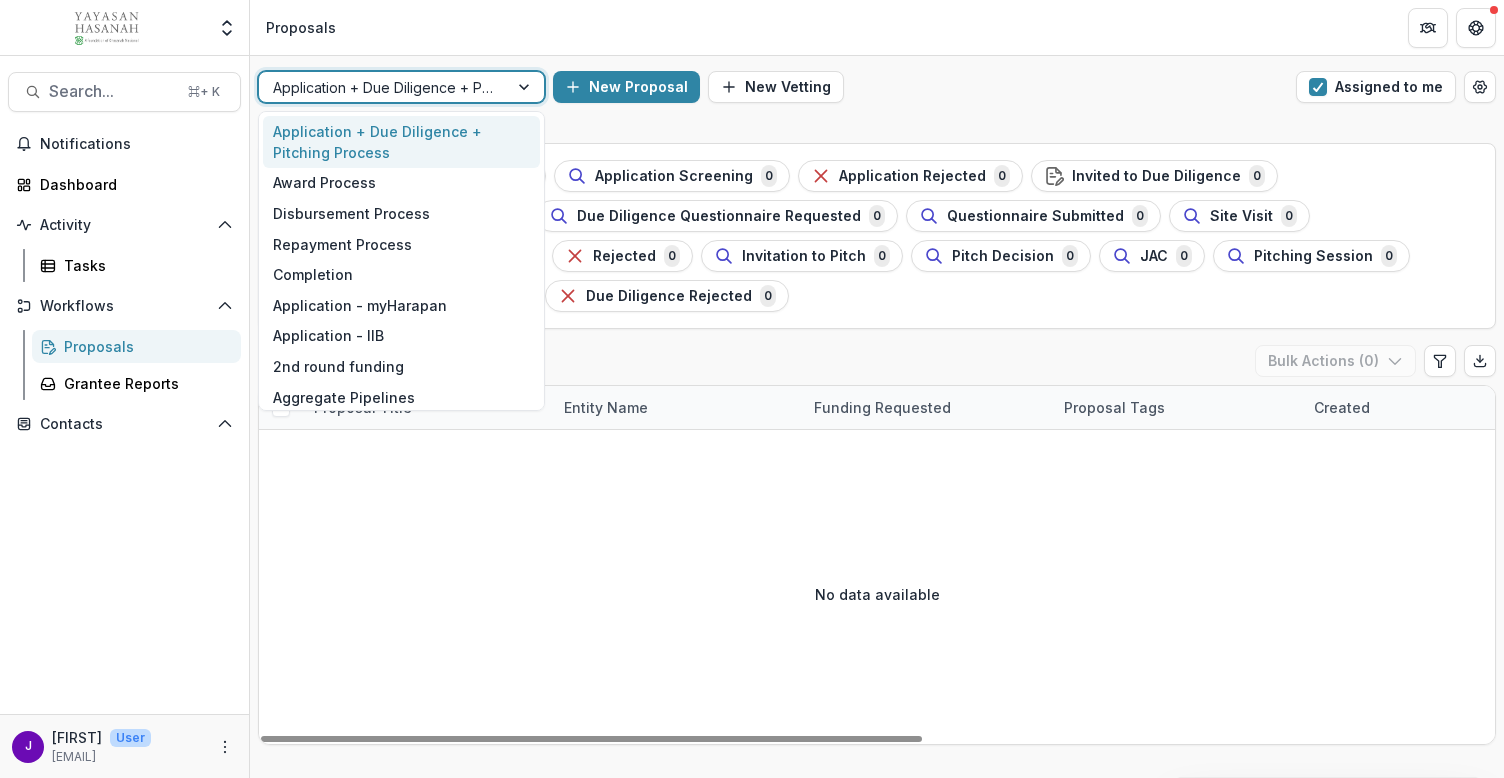 click at bounding box center (383, 87) 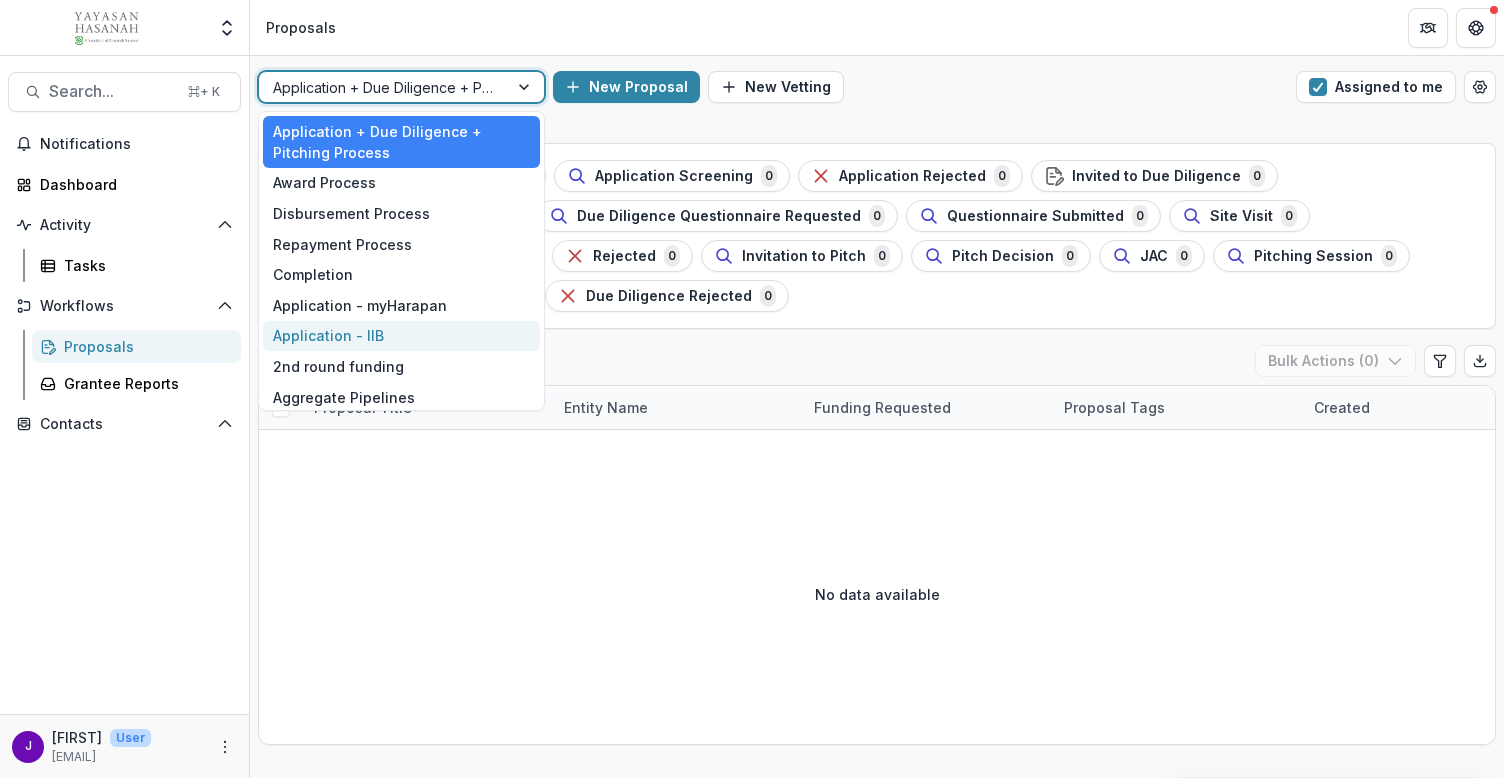 click on "Application - IIB" at bounding box center (401, 336) 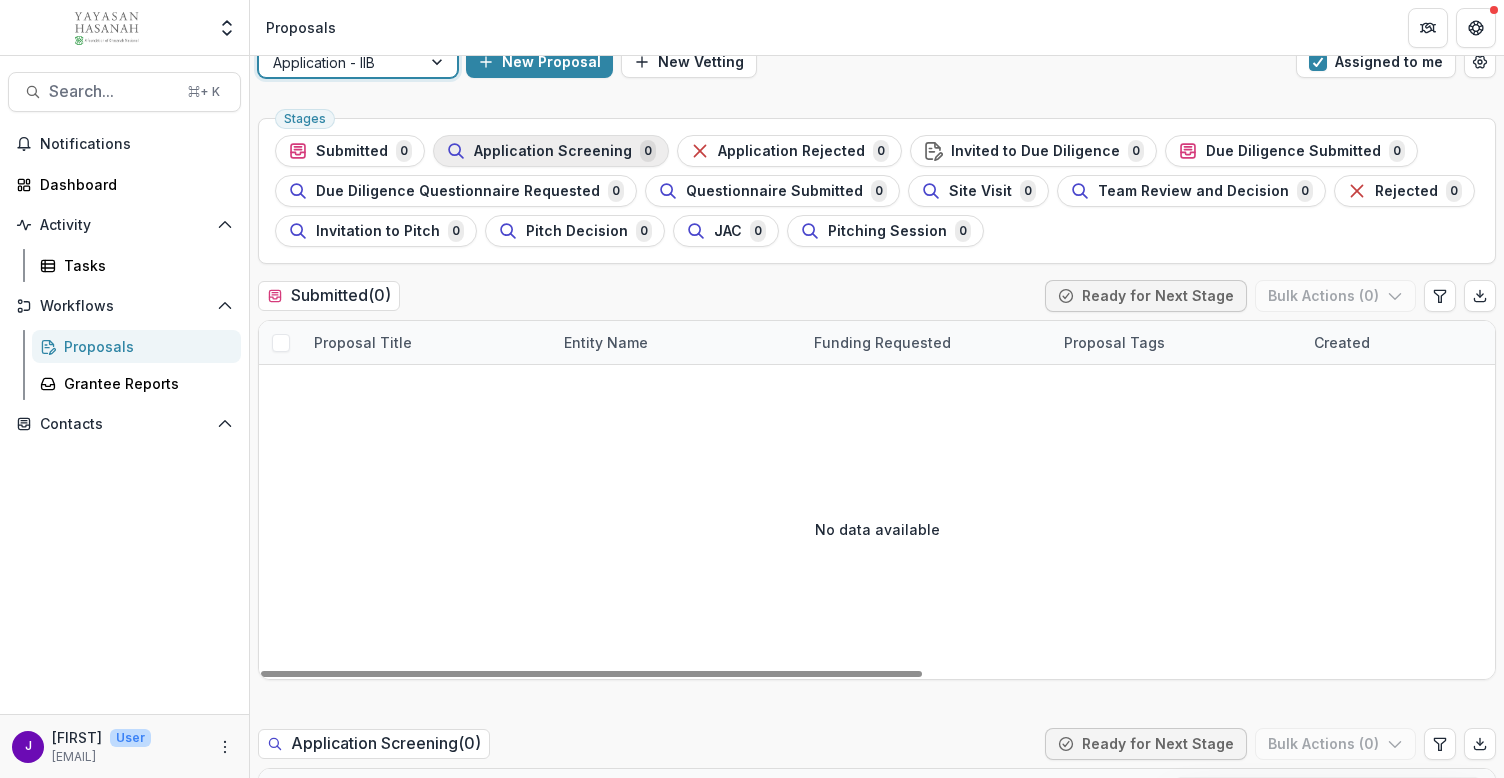 scroll, scrollTop: 39, scrollLeft: 0, axis: vertical 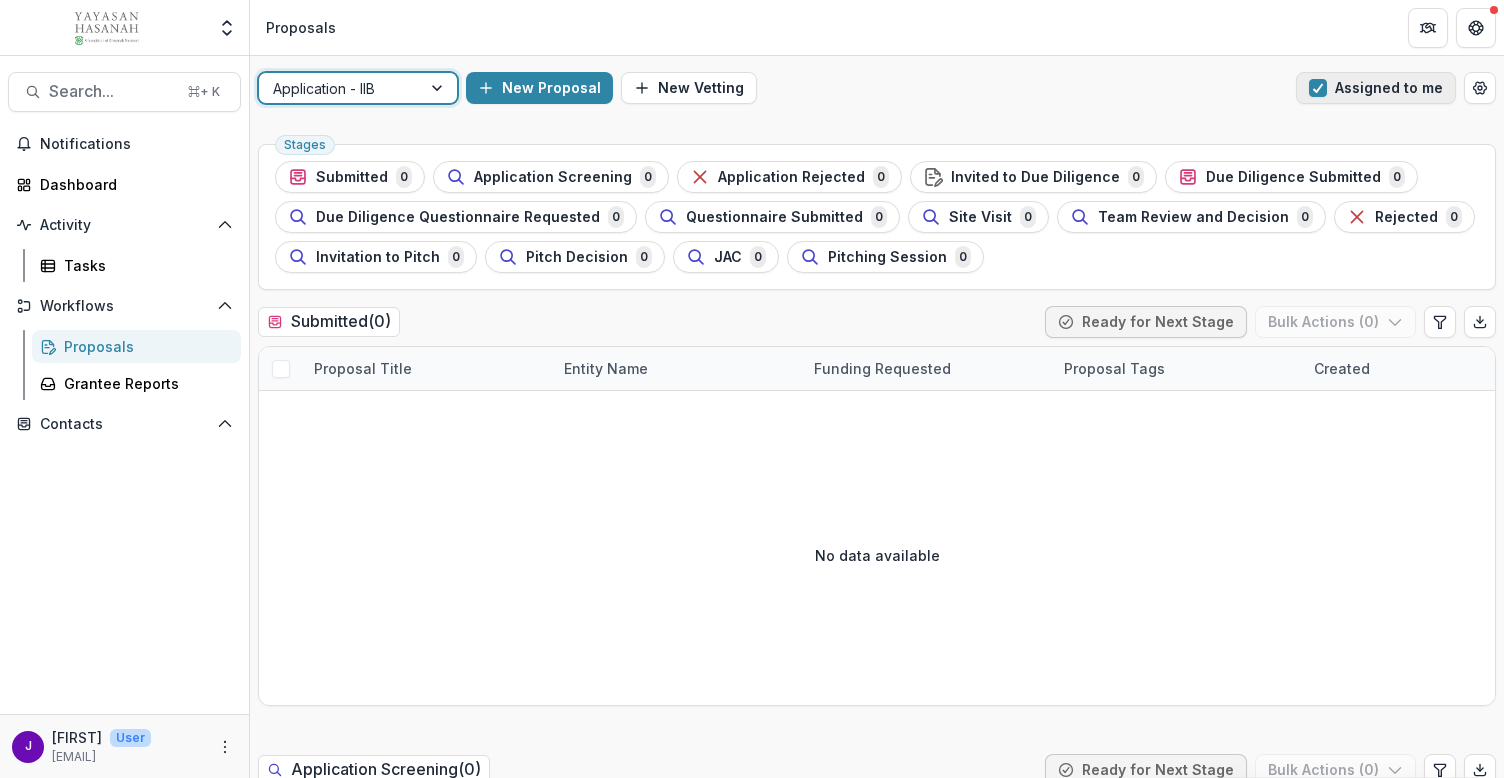 click on "Assigned to me" at bounding box center [1376, 88] 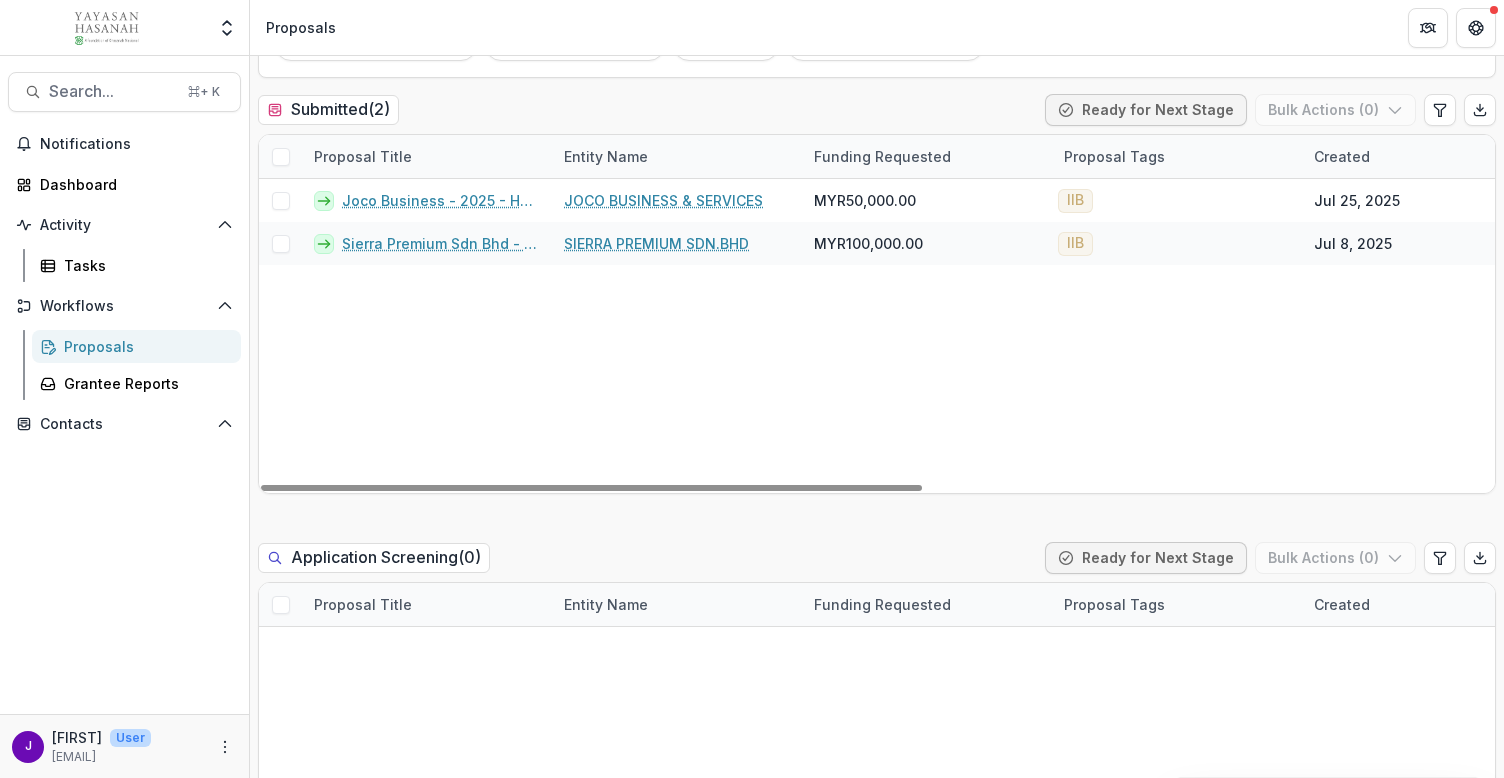 scroll, scrollTop: 0, scrollLeft: 0, axis: both 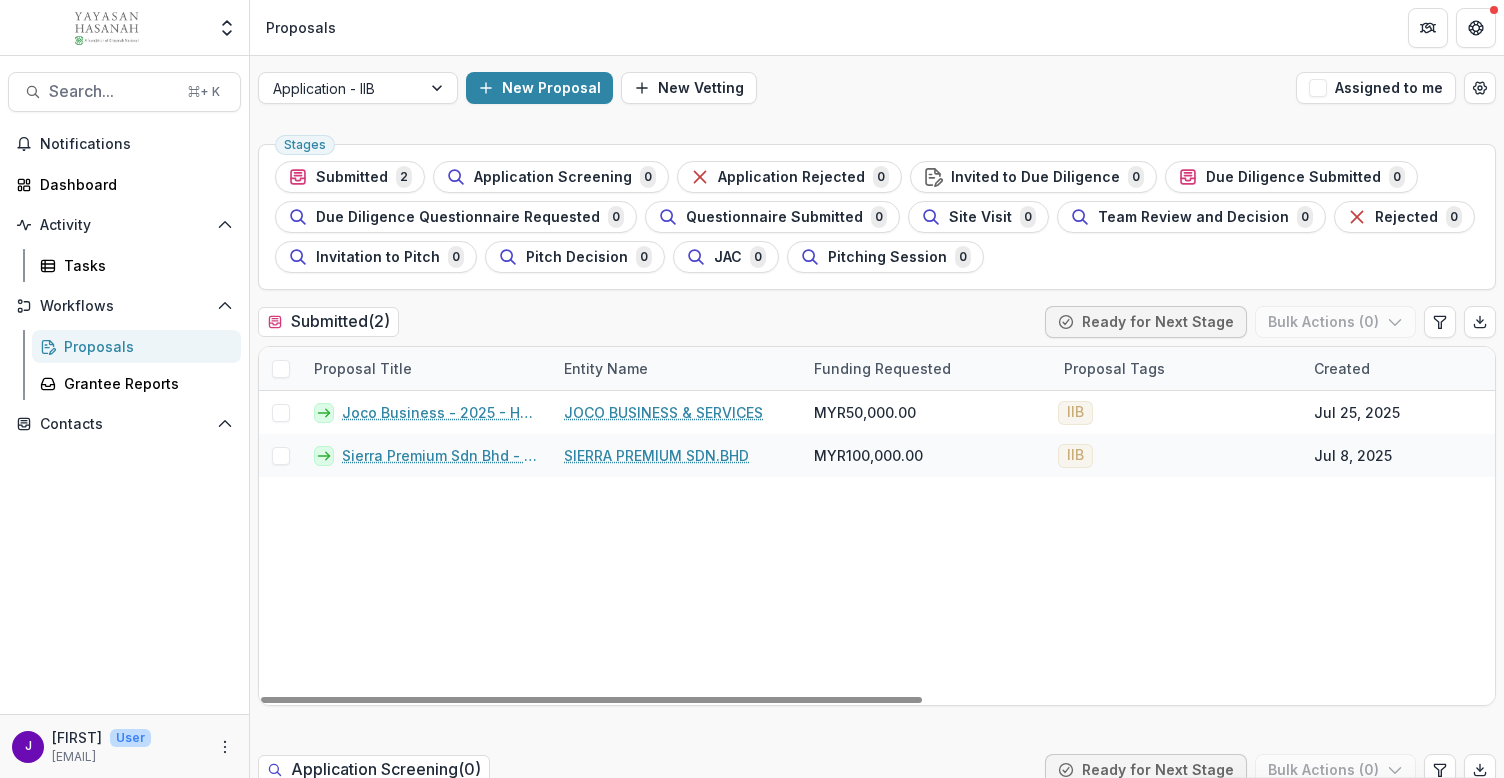 click on "Joco Business - 2025 - HSEF2025 - Iskandar Investment Berhad JOCO BUSINESS & SERVICES MYR100,000.00 IIB Jul 25, 2025 Jul 25, 2025 HSEF2025 - Iskandar Investment Berhad 0 Sierra Premium Sdn Bhd - 2025 - HSEF2025 - Iskandar Investment Berhad SIERRA PREMIUM SDN.BHD MYR100,000.00 IIB Jul 8, 2025 Jul 8, 2025 HSEF2025 - Iskandar Investment Berhad 0" at bounding box center [1405, 548] 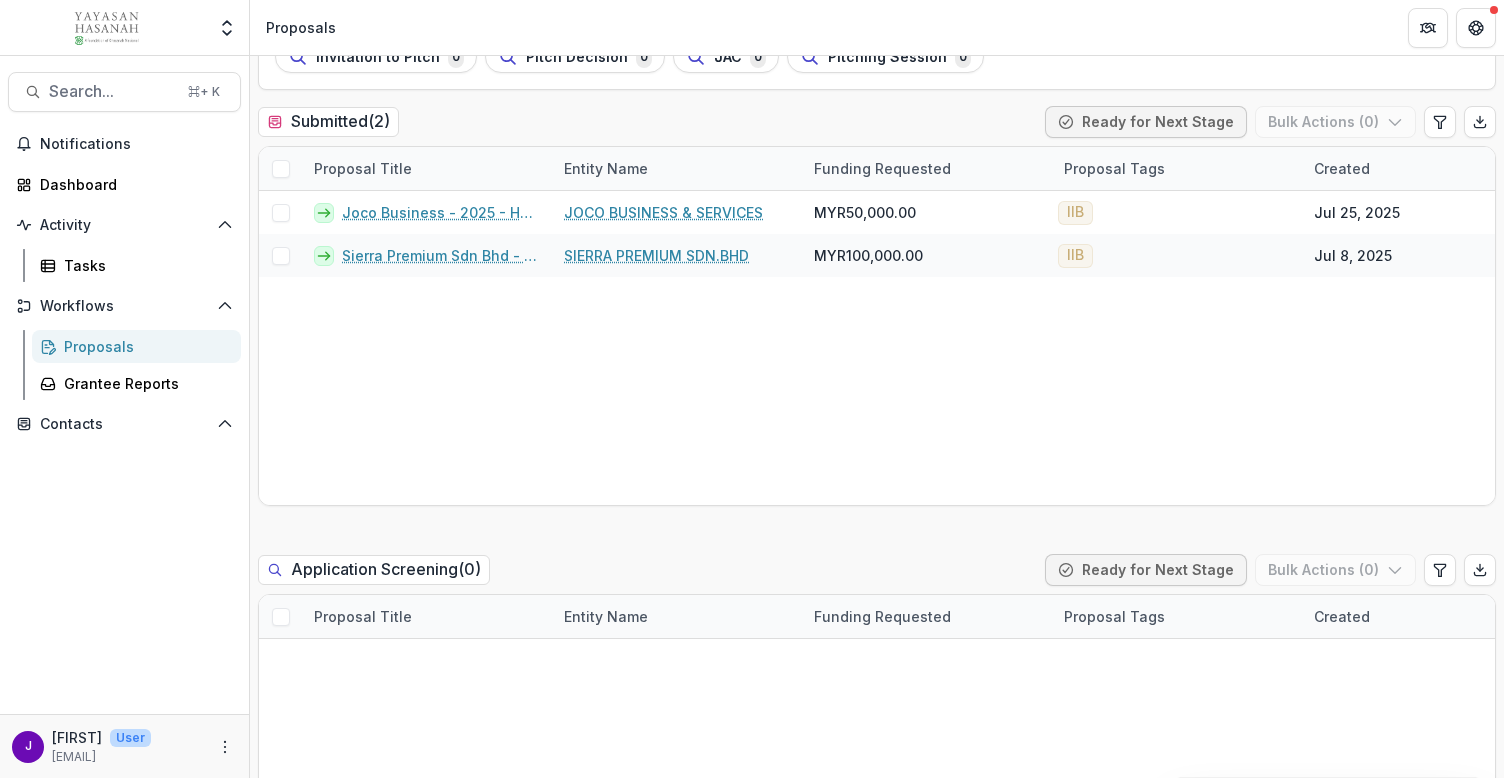 scroll, scrollTop: 0, scrollLeft: 0, axis: both 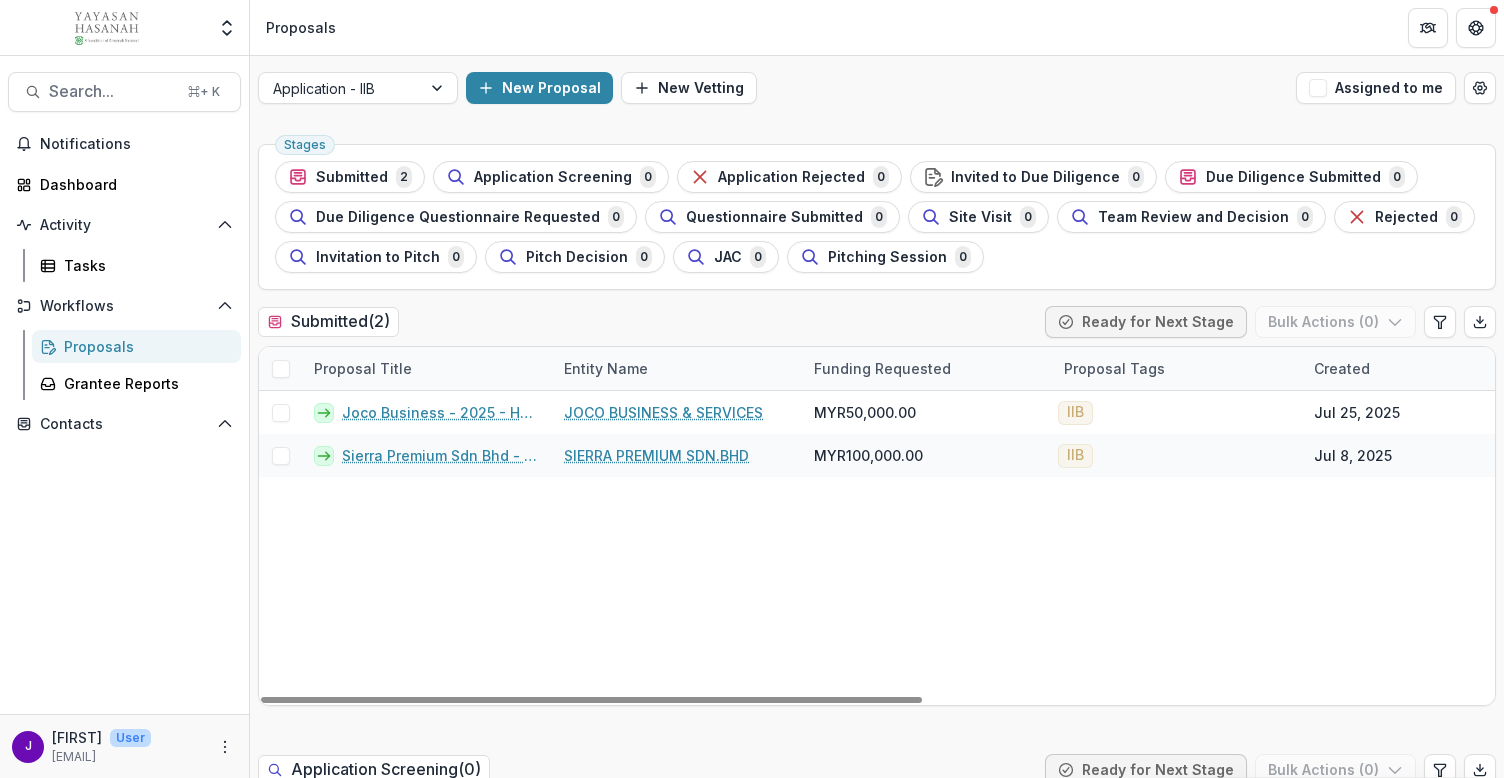 click on "Joco Business - 2025 - HSEF2025 - Iskandar Investment Berhad JOCO BUSINESS & SERVICES MYR100,000.00 IIB Jul 25, 2025 Jul 25, 2025 HSEF2025 - Iskandar Investment Berhad 0 Sierra Premium Sdn Bhd - 2025 - HSEF2025 - Iskandar Investment Berhad SIERRA PREMIUM SDN.BHD MYR100,000.00 IIB Jul 8, 2025 Jul 8, 2025 HSEF2025 - Iskandar Investment Berhad 0" at bounding box center (1405, 548) 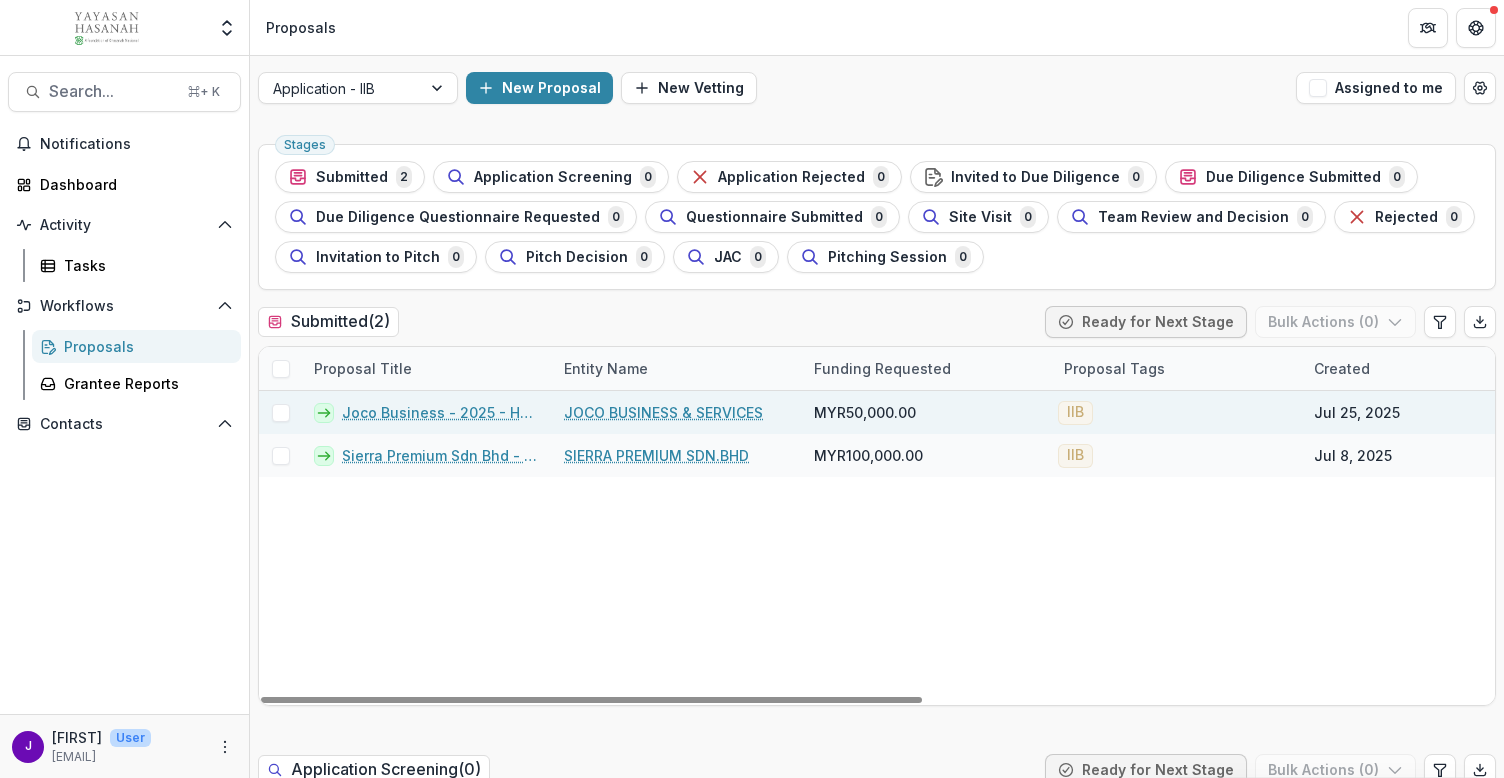 click on "JOCO BUSINESS & SERVICES" at bounding box center [663, 412] 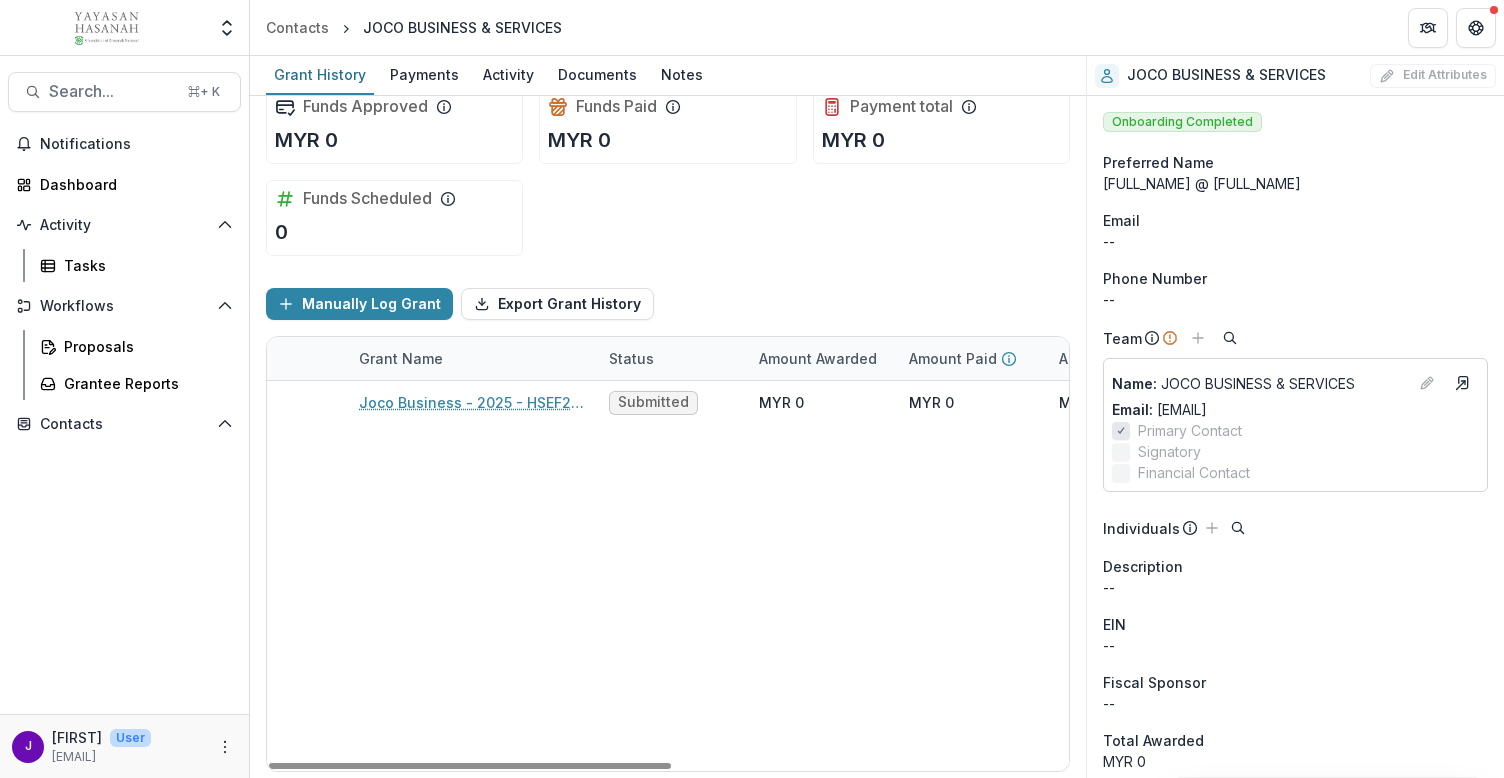 scroll, scrollTop: 26, scrollLeft: 0, axis: vertical 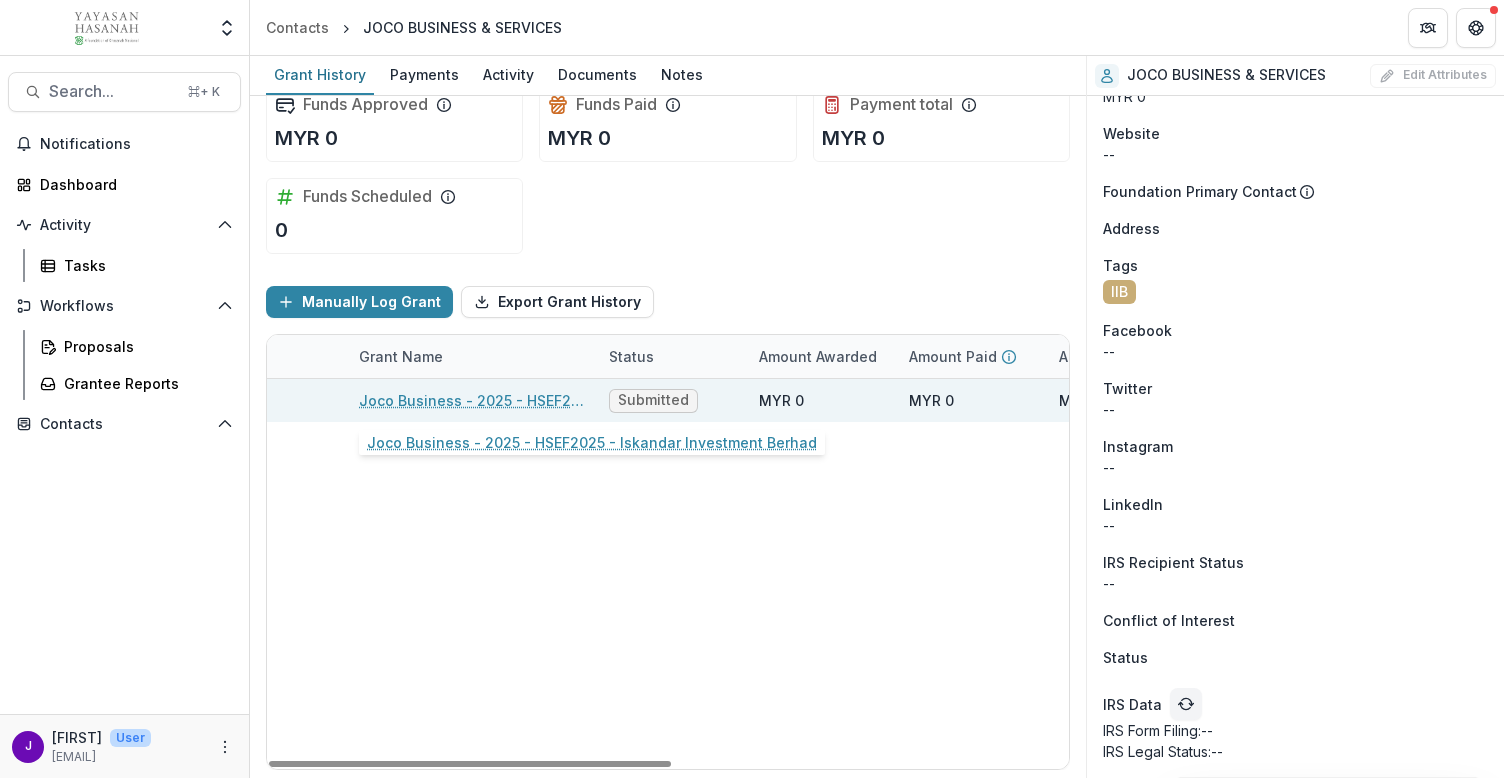 click on "Joco Business - 2025 - HSEF2025 - Iskandar Investment Berhad" at bounding box center (472, 400) 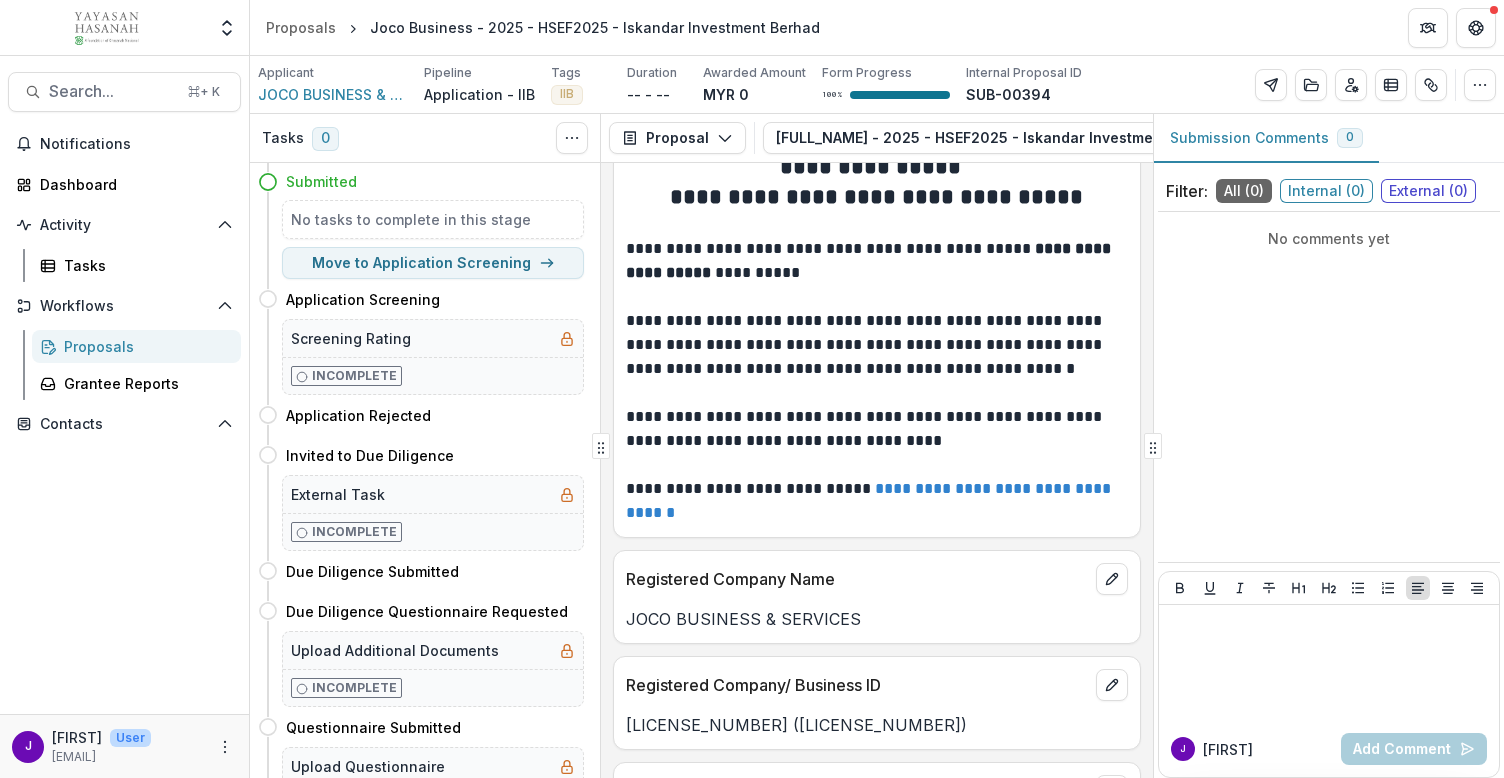 scroll, scrollTop: 0, scrollLeft: 0, axis: both 